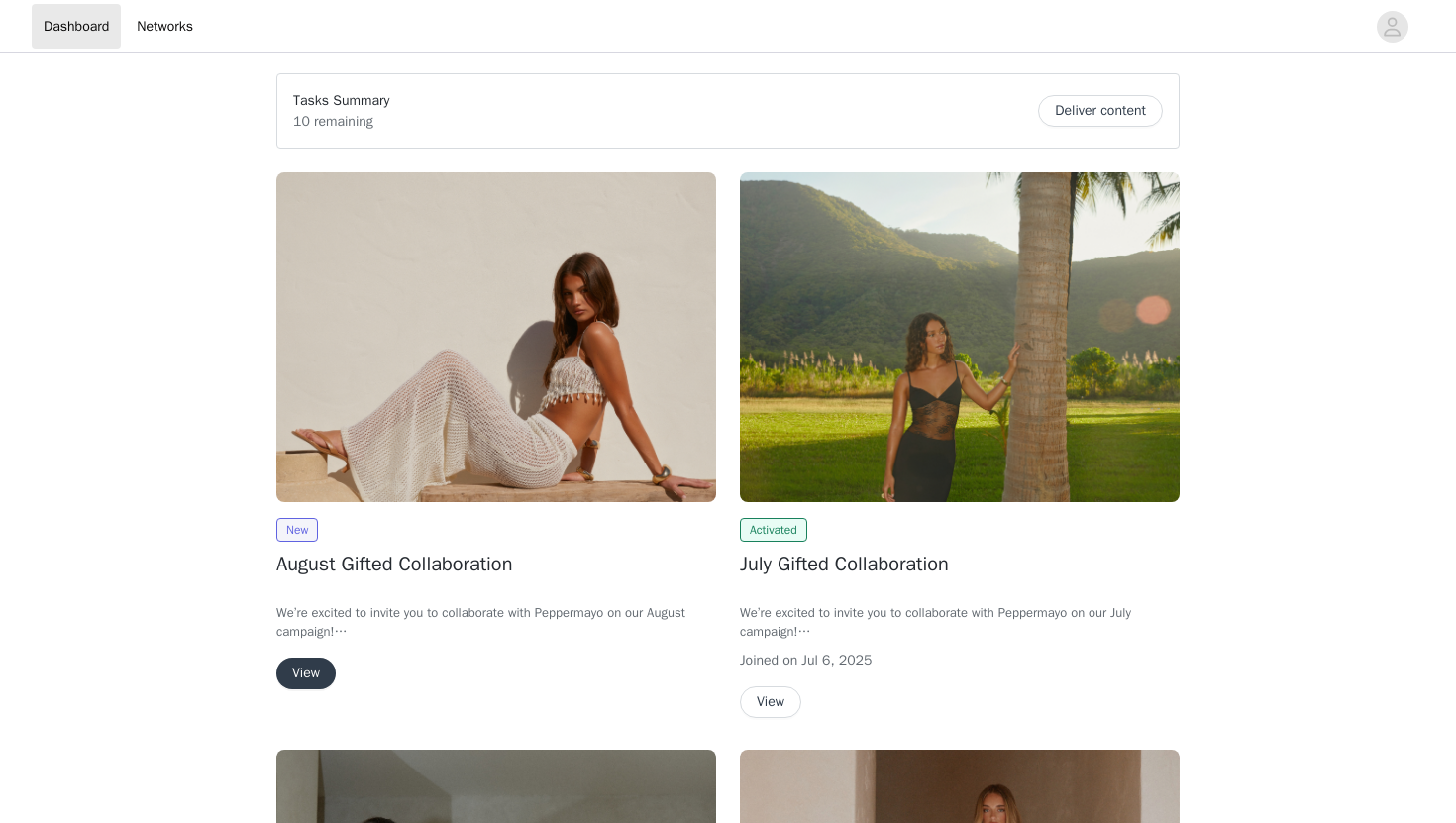 scroll, scrollTop: 0, scrollLeft: 0, axis: both 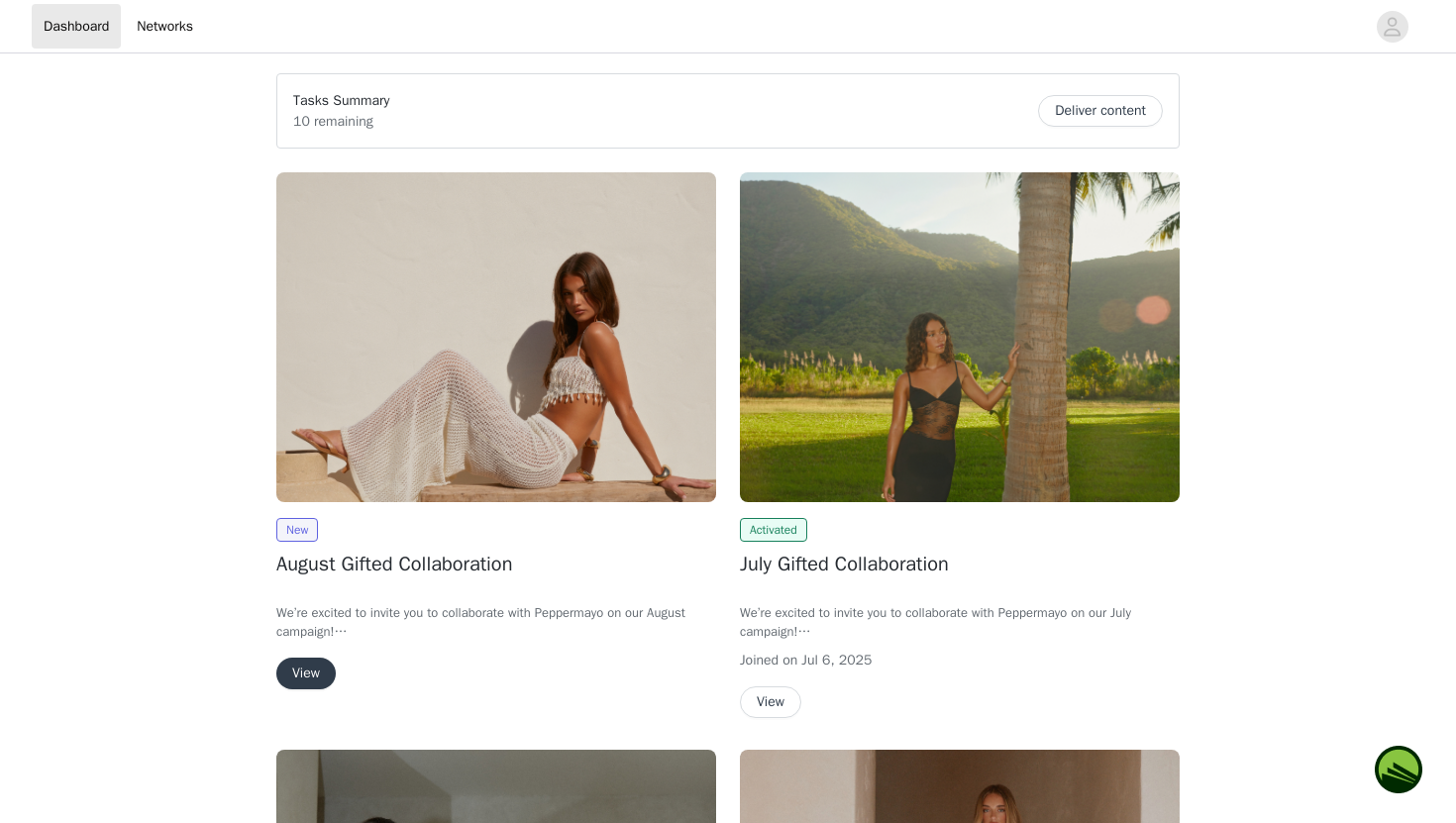 click on "View" at bounding box center (306, 673) 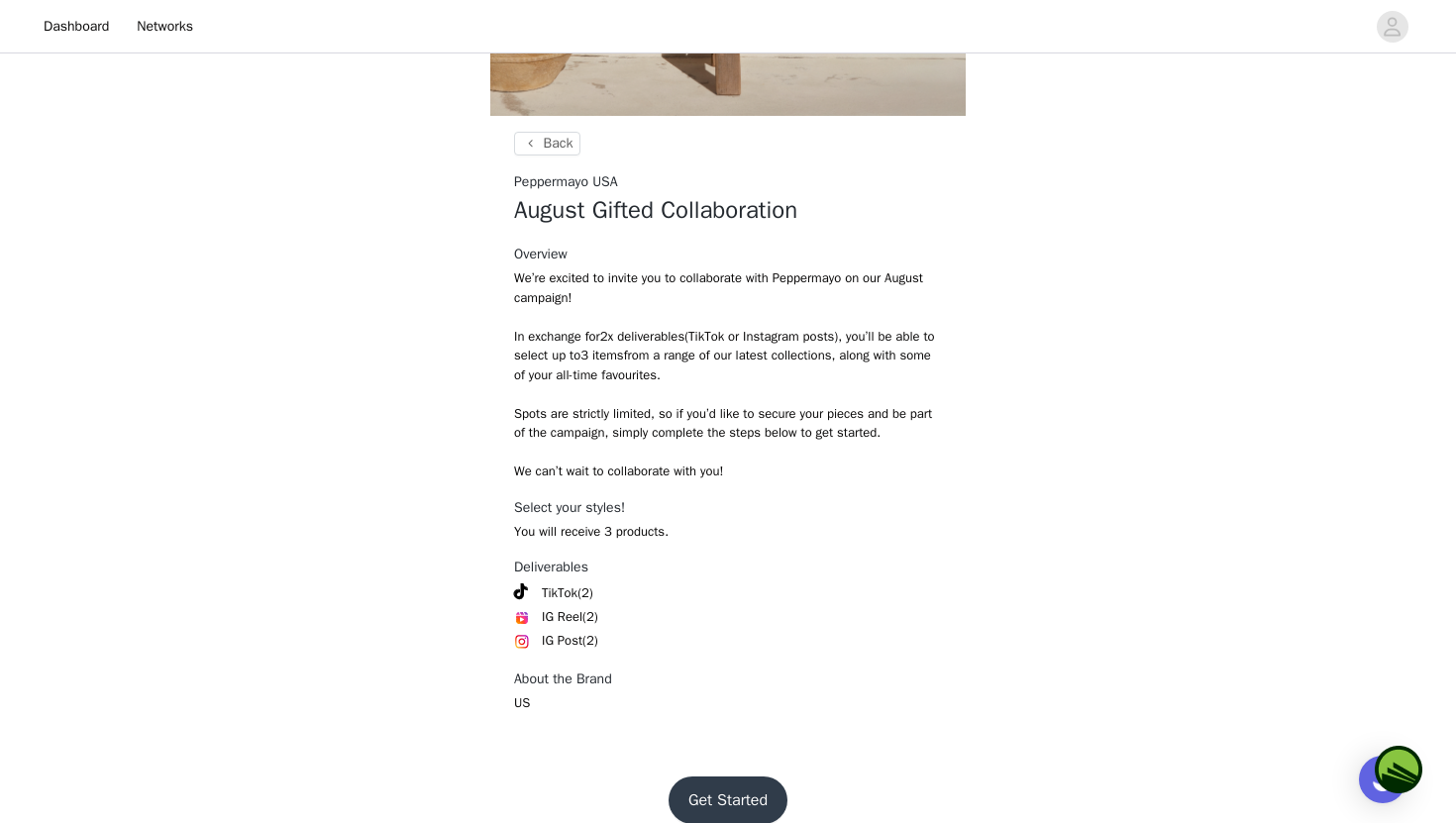 scroll, scrollTop: 631, scrollLeft: 0, axis: vertical 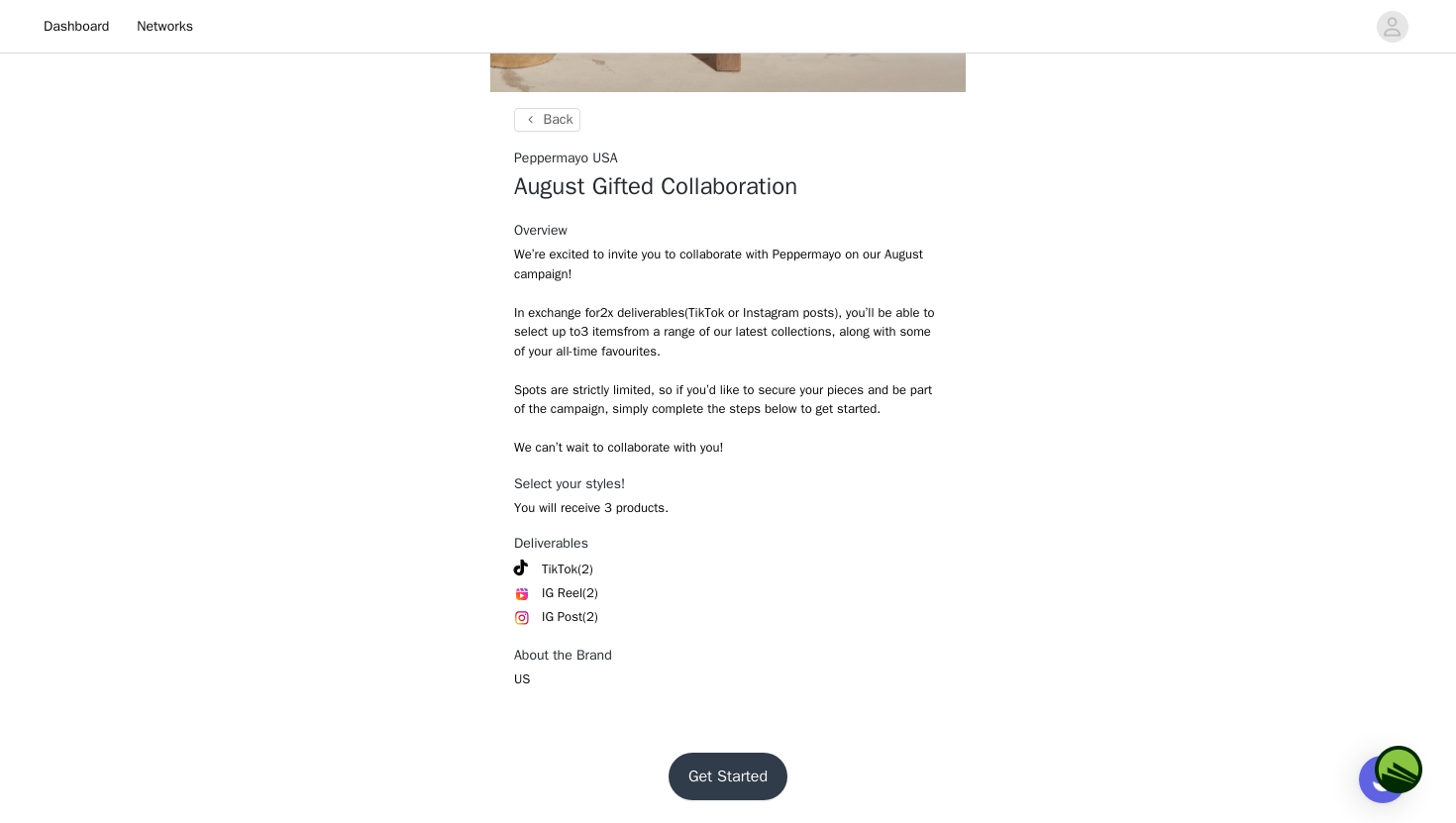 click on "Get Started" at bounding box center (728, 776) 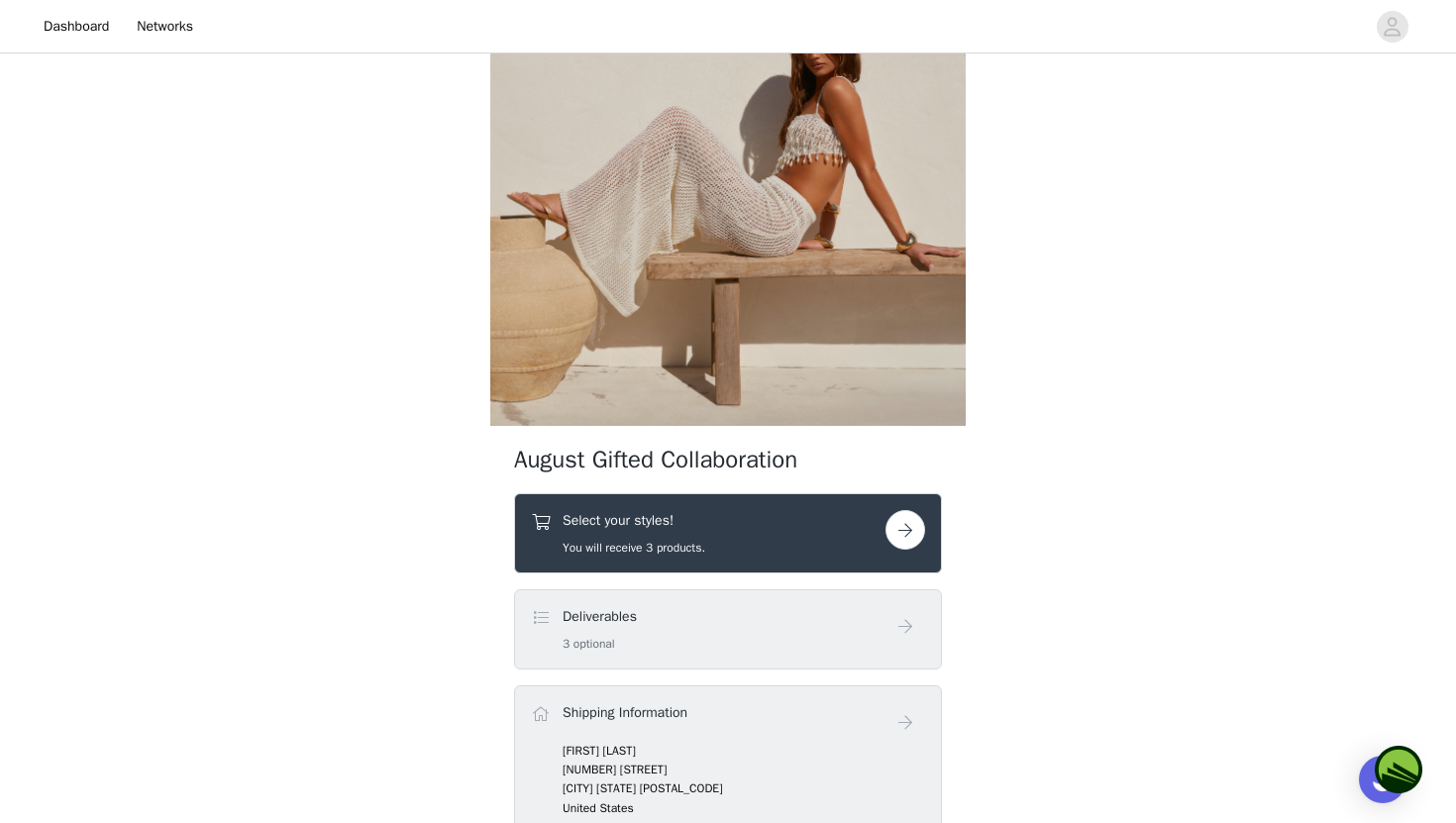 scroll, scrollTop: 300, scrollLeft: 0, axis: vertical 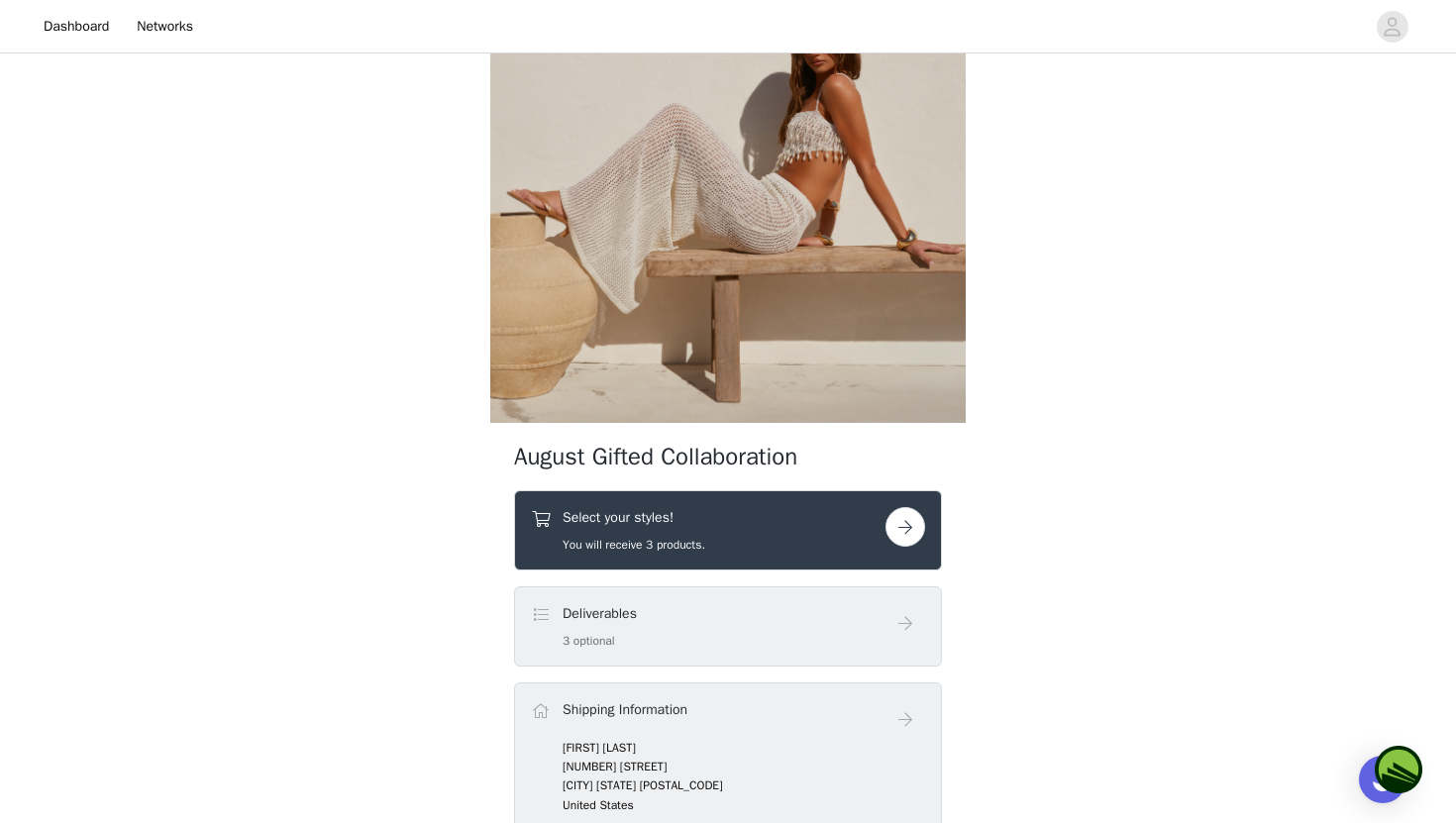 click on "Select your styles!   You will receive 3 products." at bounding box center [728, 530] 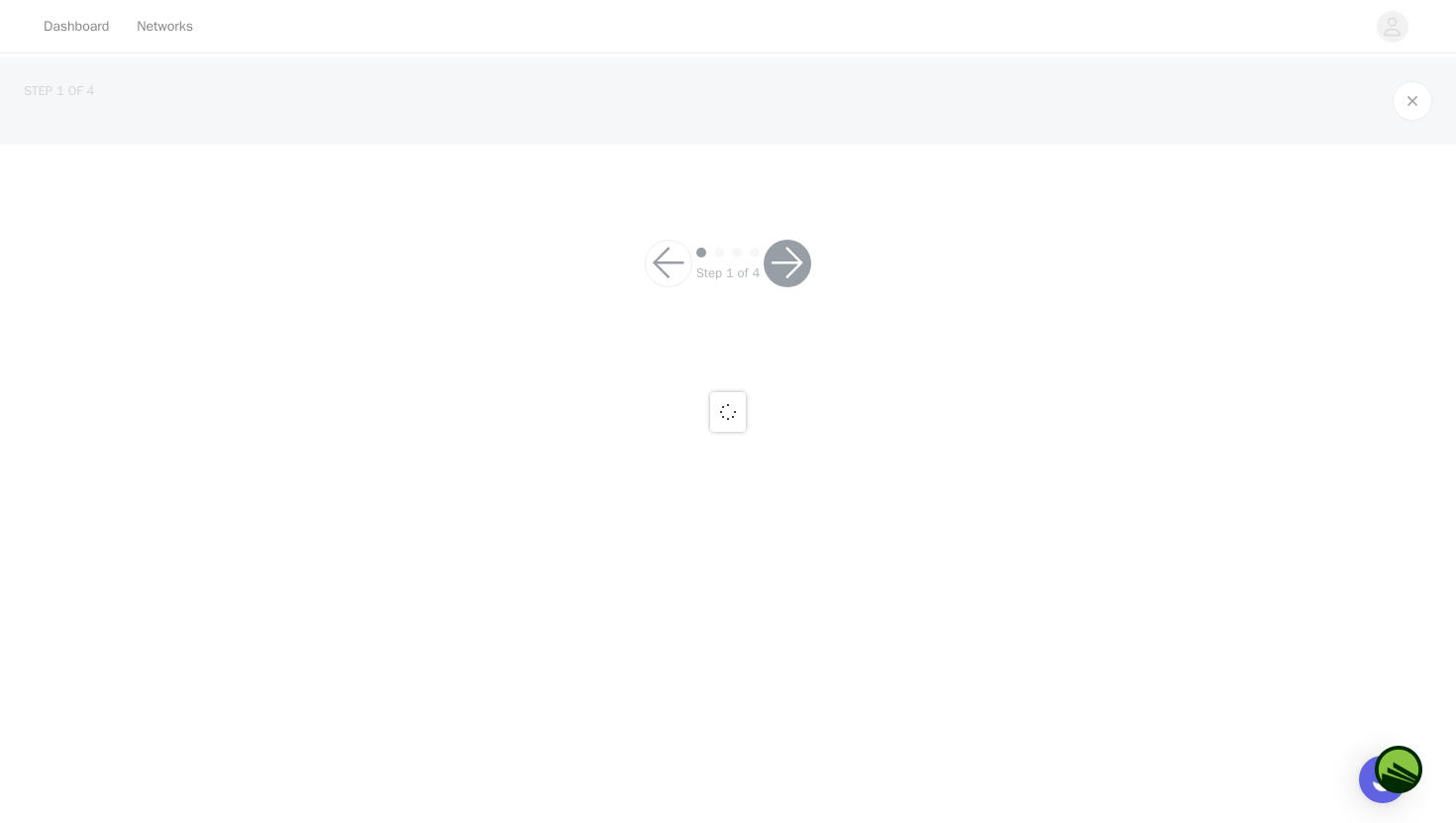 scroll, scrollTop: 0, scrollLeft: 0, axis: both 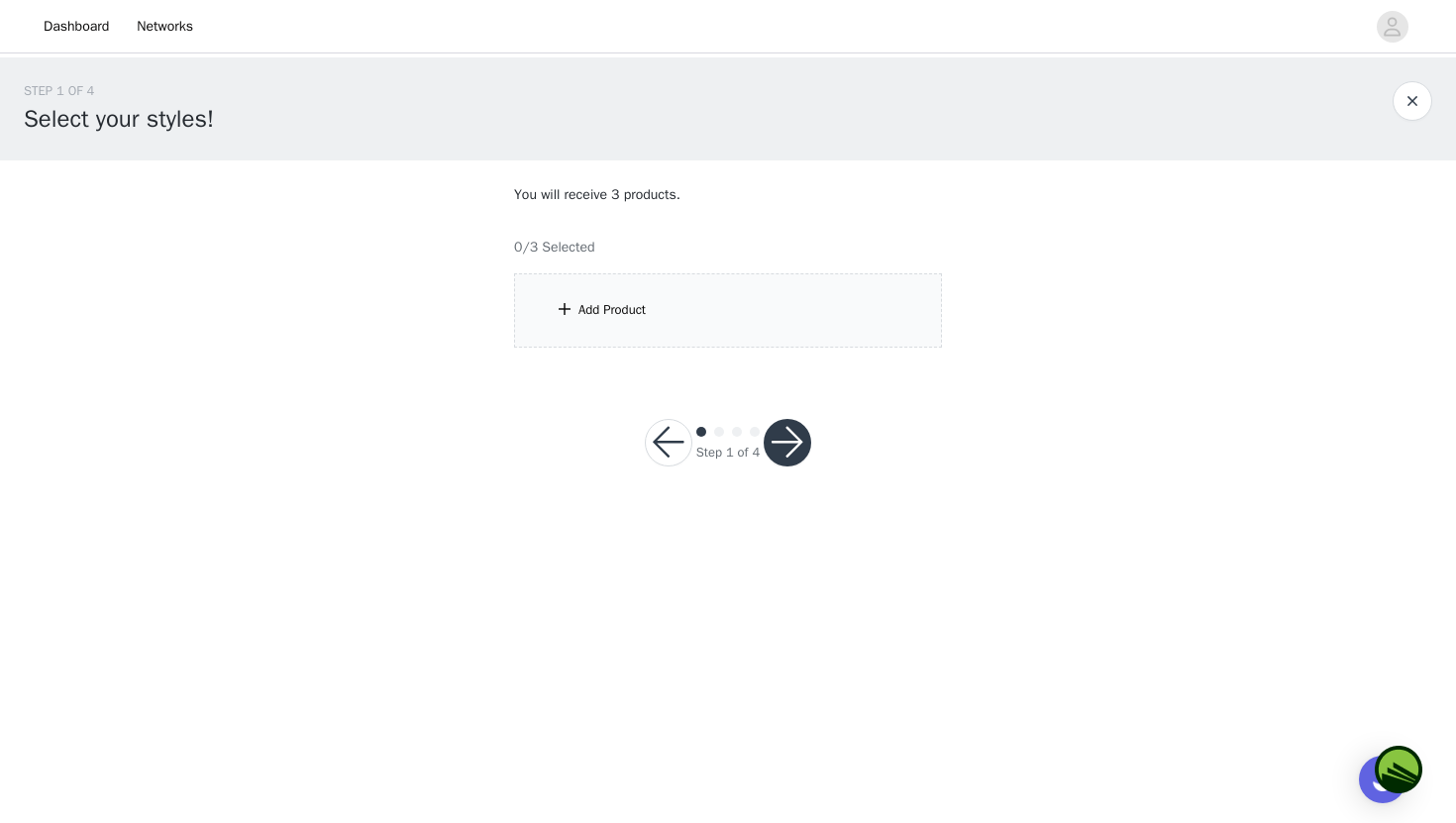 click on "Add Product" at bounding box center [728, 310] 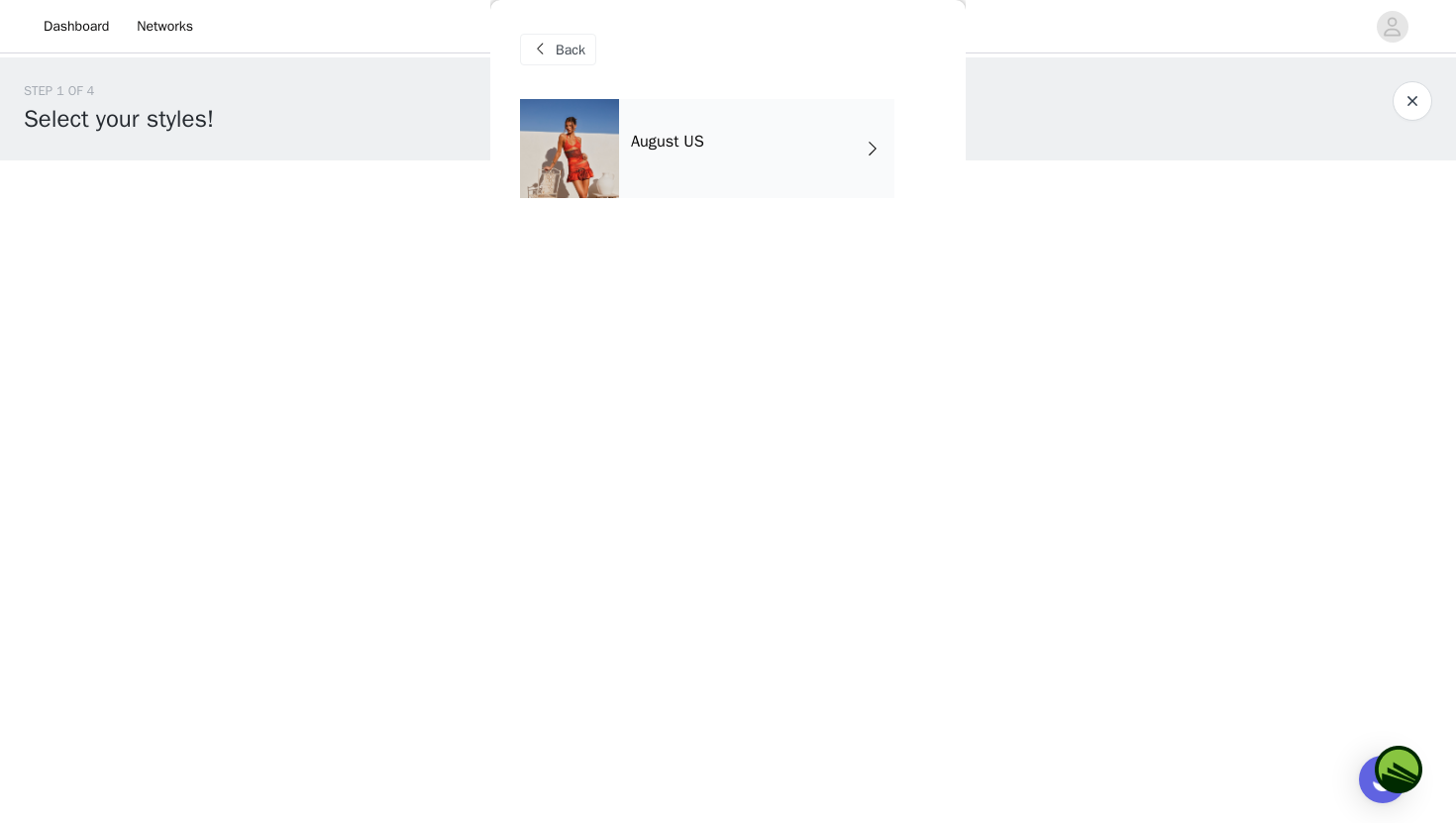 click on "August US" at bounding box center (757, 149) 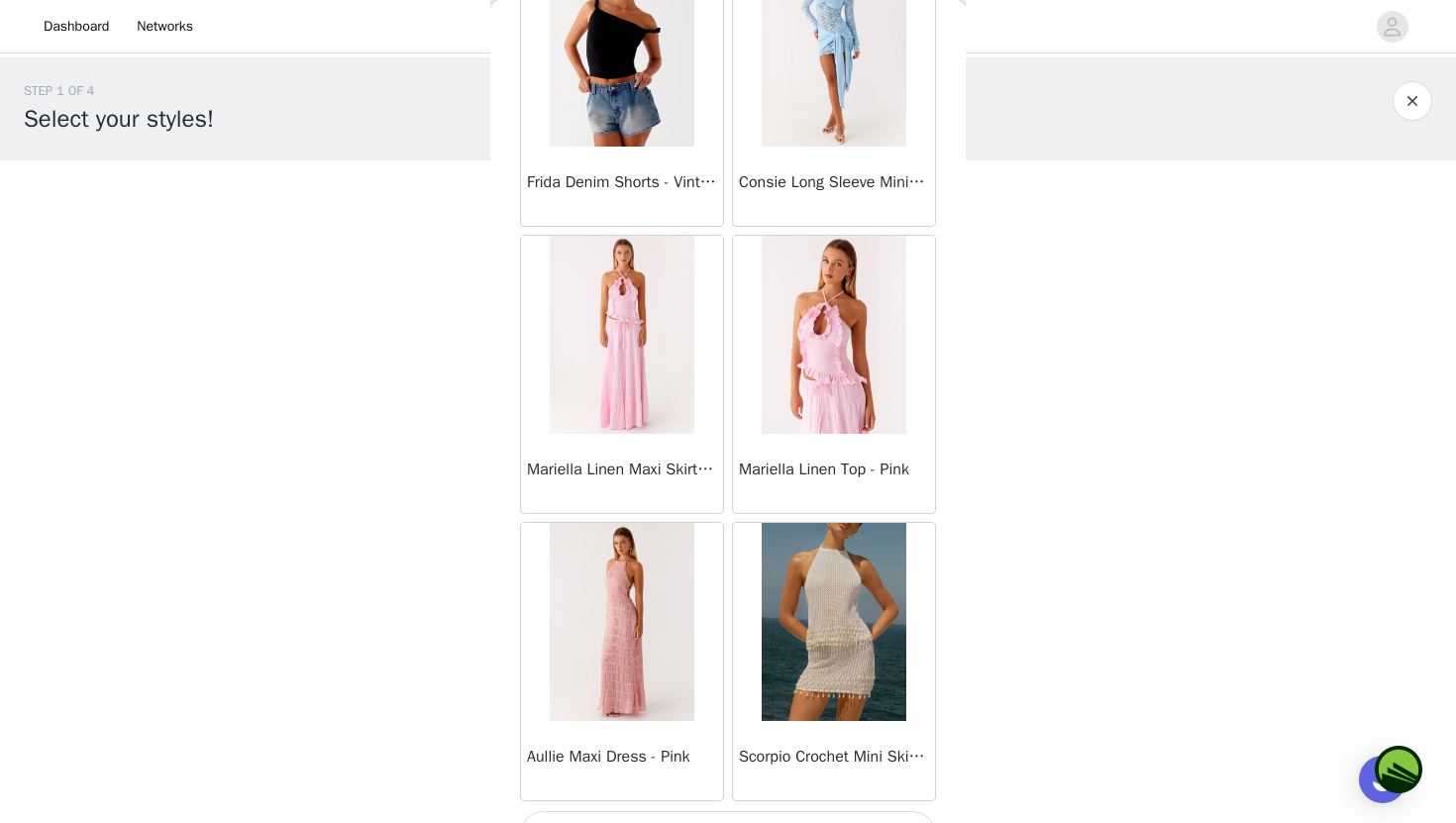 scroll, scrollTop: 2208, scrollLeft: 0, axis: vertical 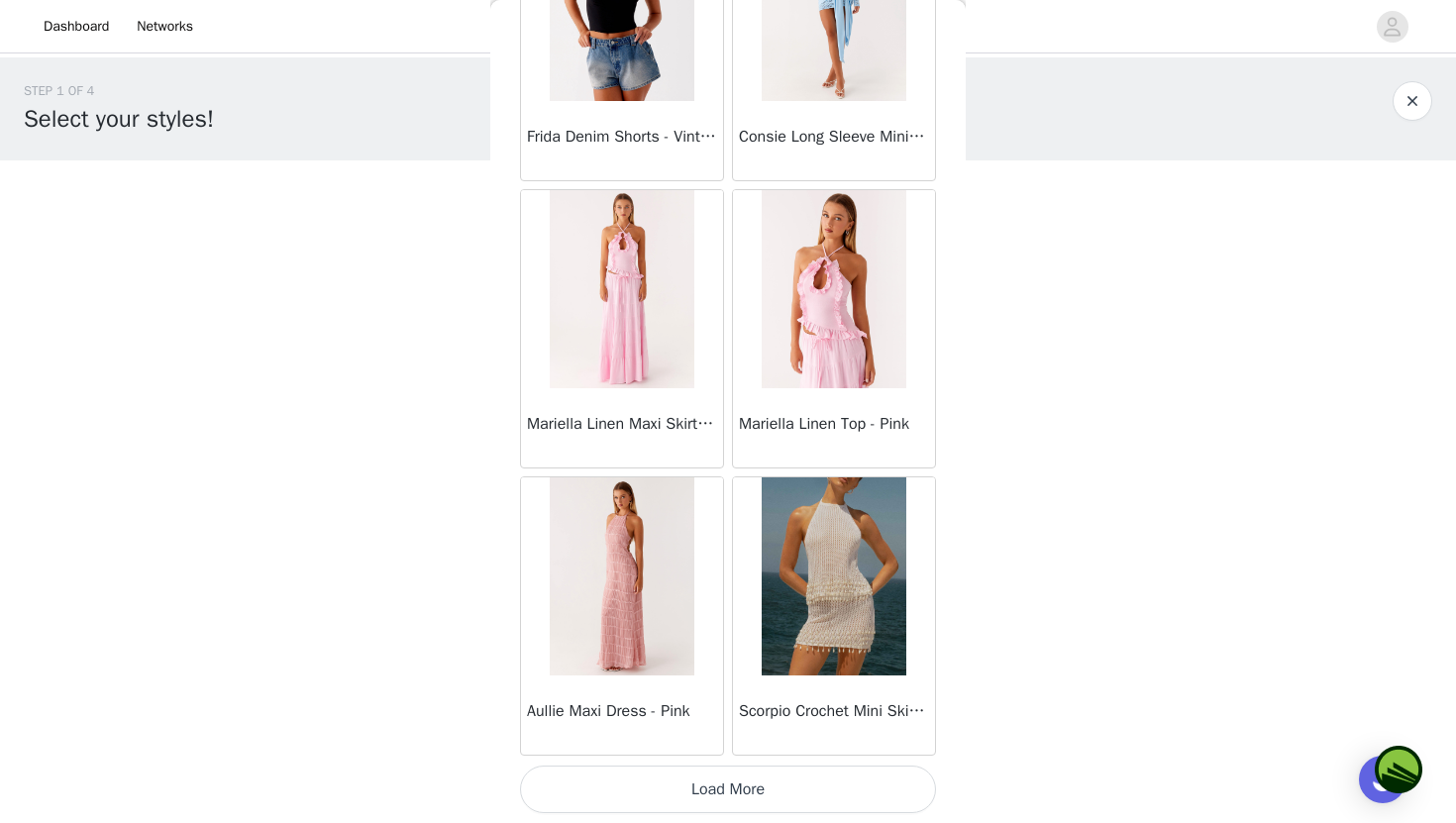 click on "Load More" at bounding box center [728, 789] 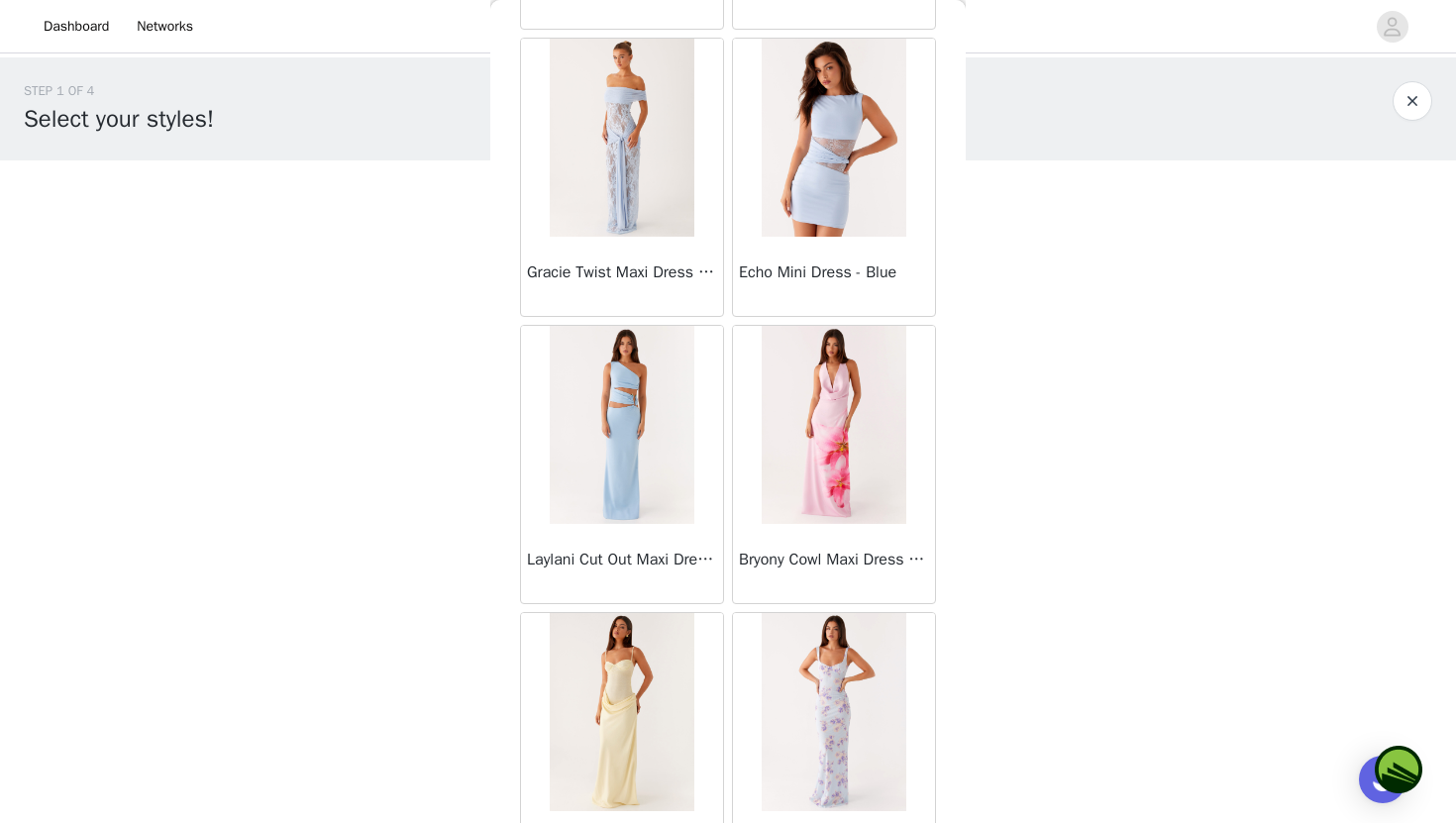 scroll, scrollTop: 5080, scrollLeft: 0, axis: vertical 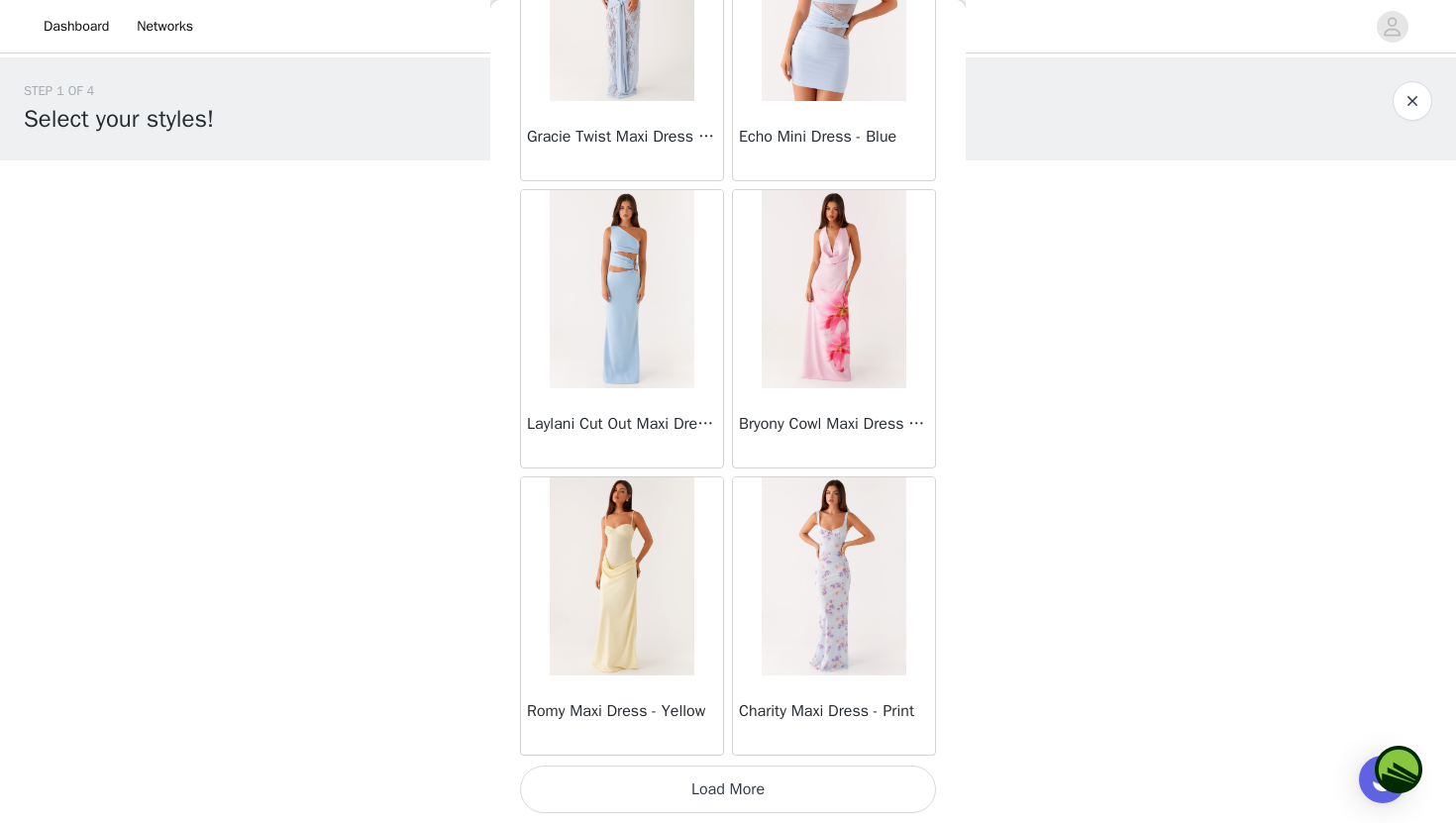 click on "Load More" at bounding box center (728, 789) 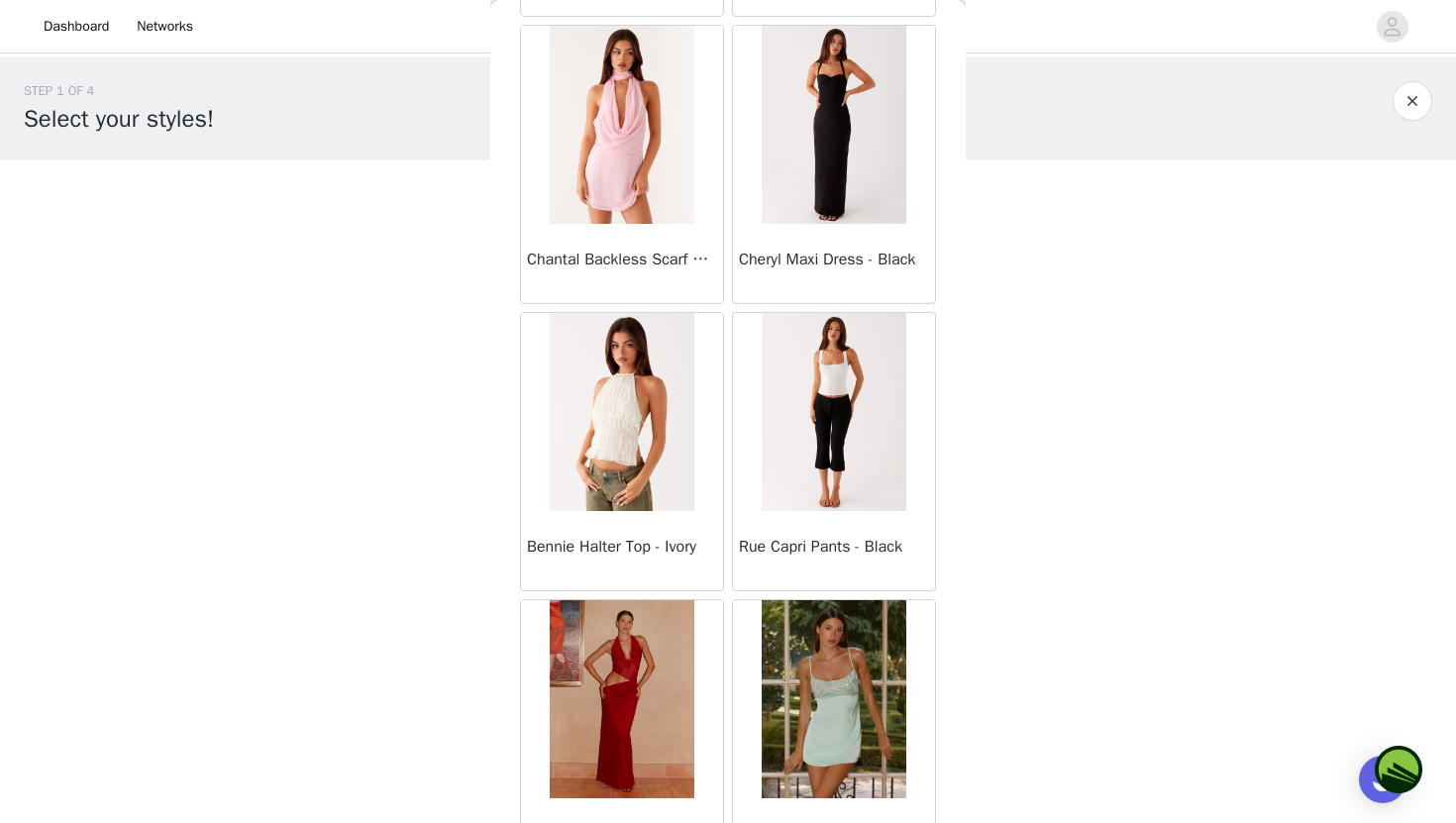 scroll, scrollTop: 7952, scrollLeft: 0, axis: vertical 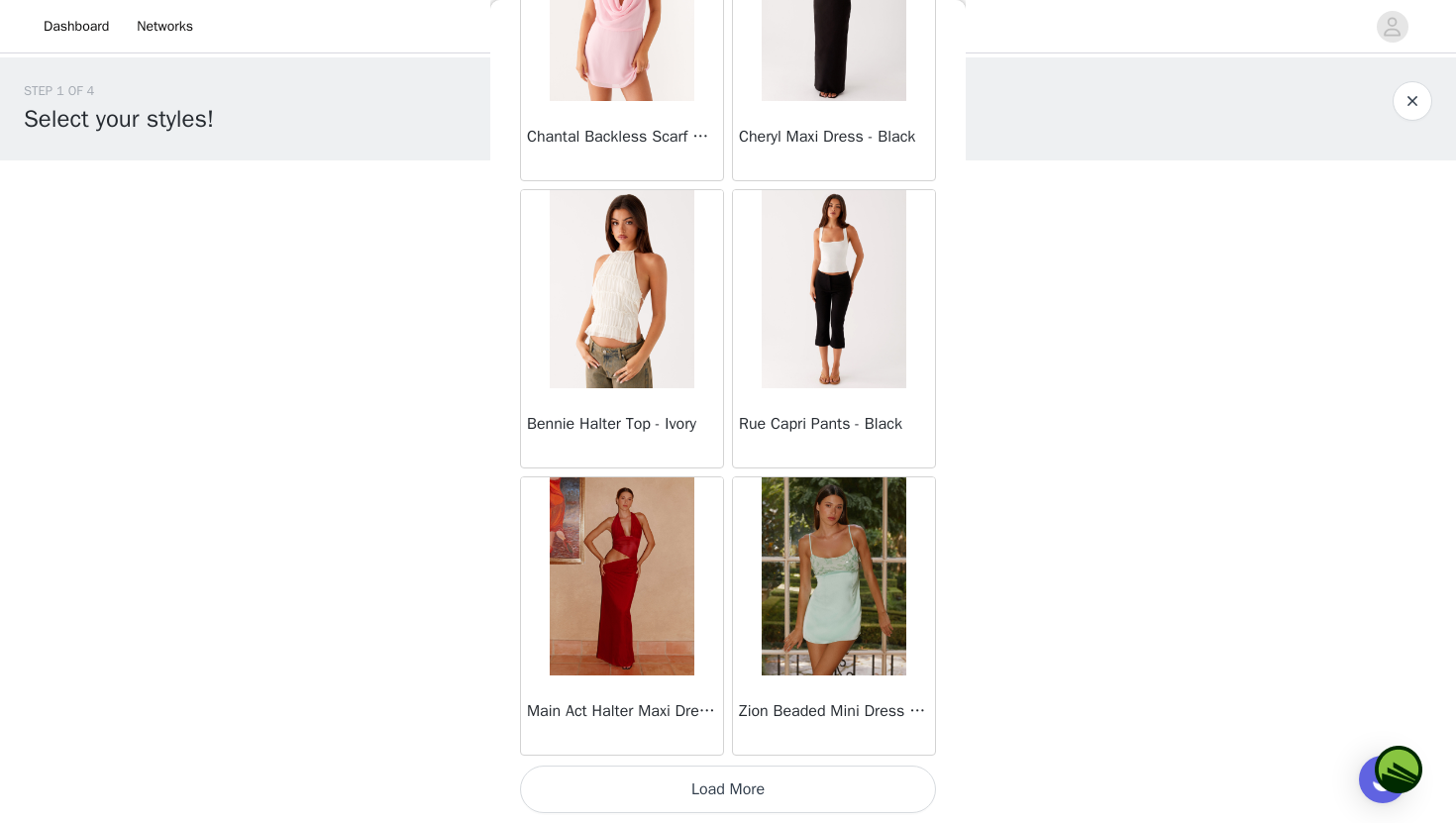 click on "Load More" at bounding box center (728, 789) 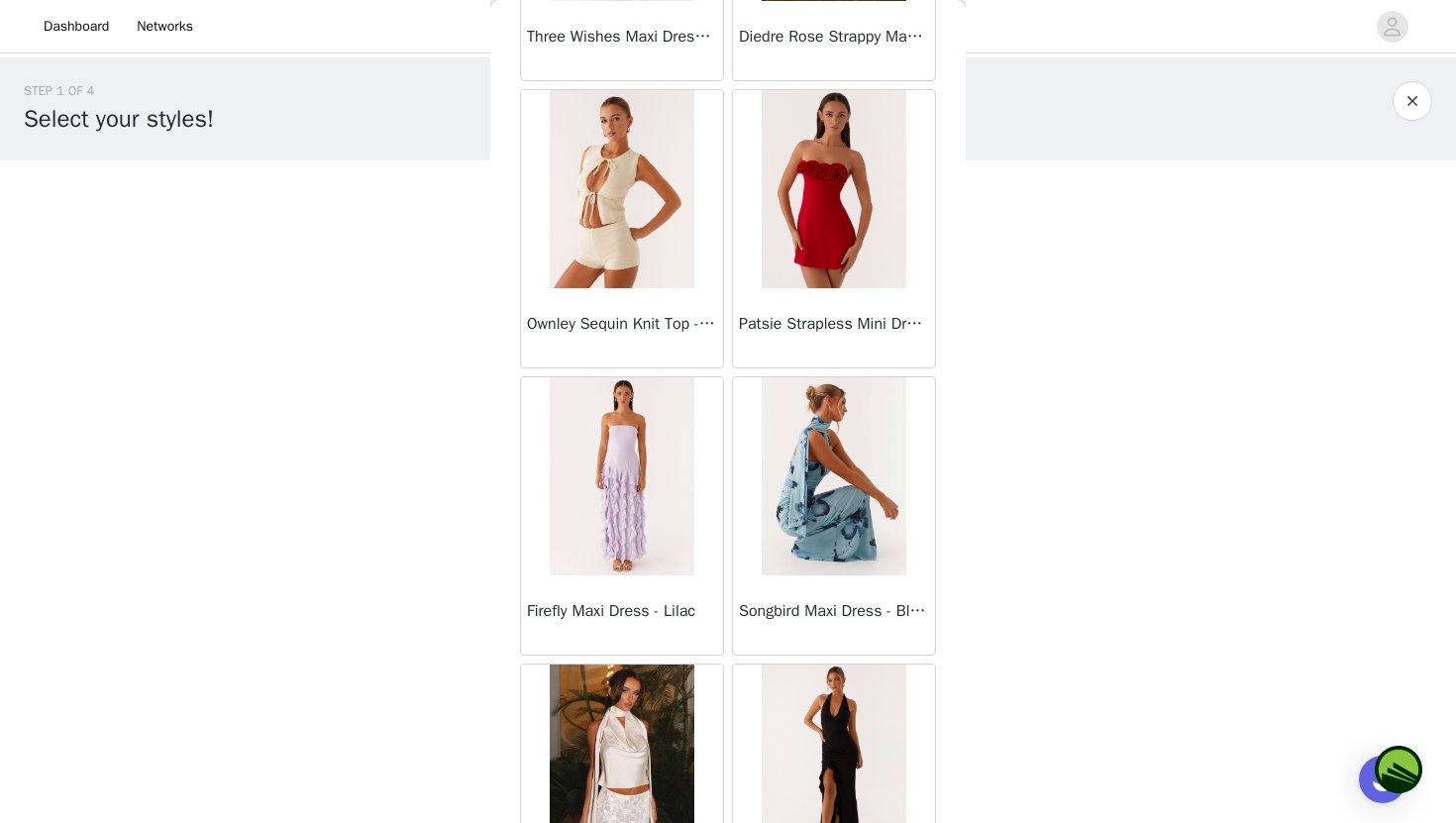 scroll, scrollTop: 10824, scrollLeft: 0, axis: vertical 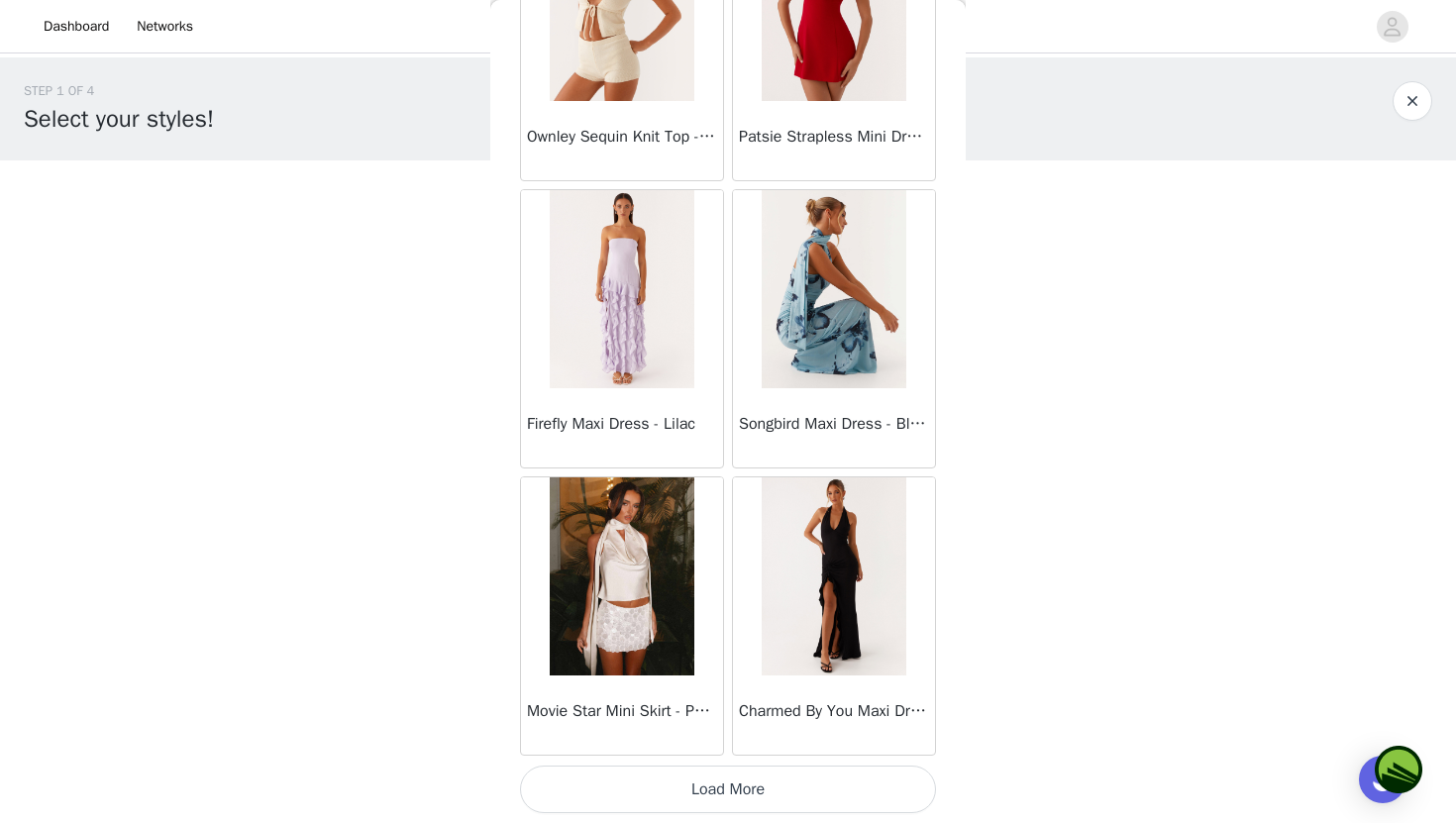 click on "Load More" at bounding box center (728, 789) 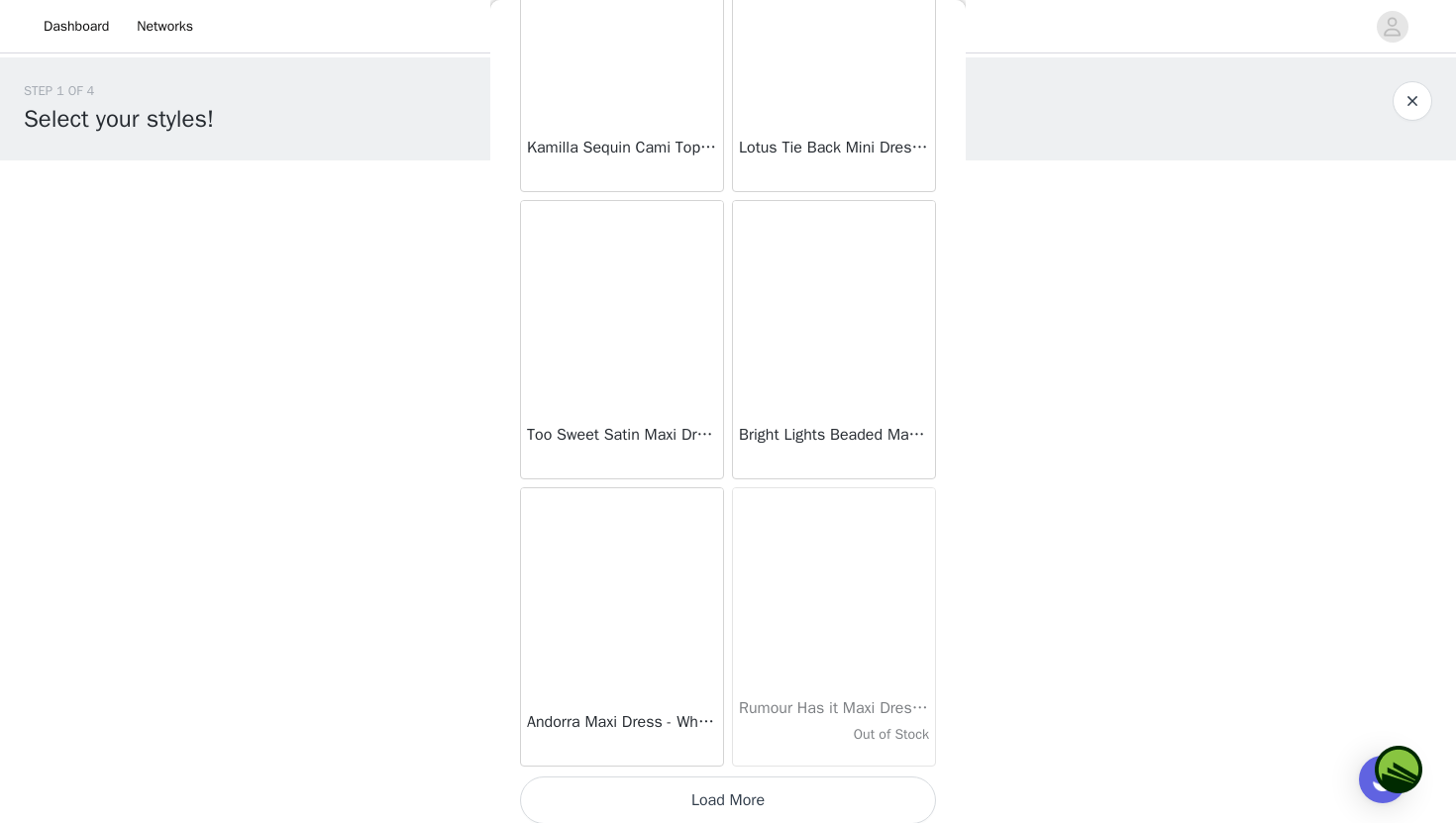 scroll, scrollTop: 13696, scrollLeft: 0, axis: vertical 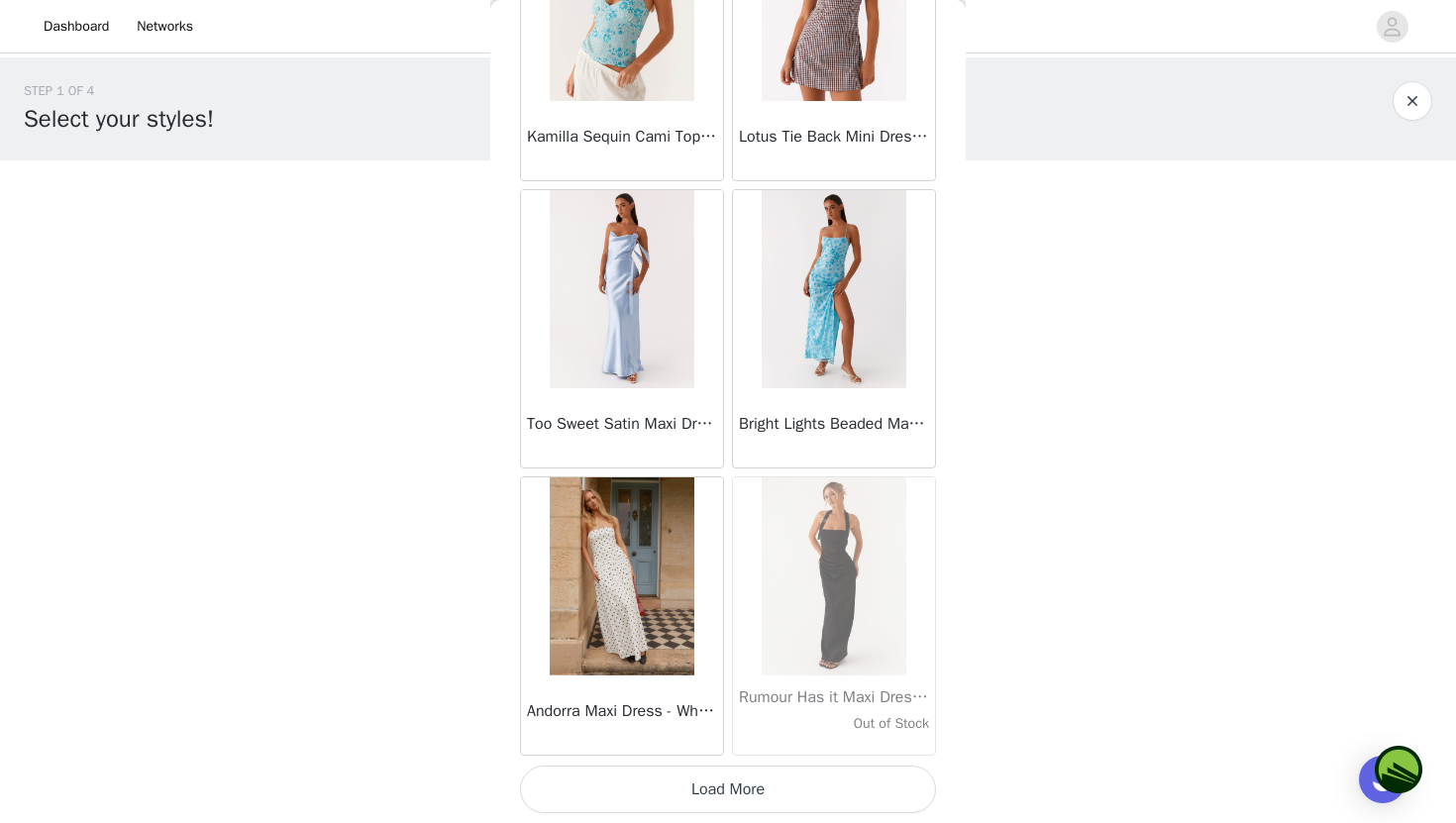 click on "Load More" at bounding box center (728, 789) 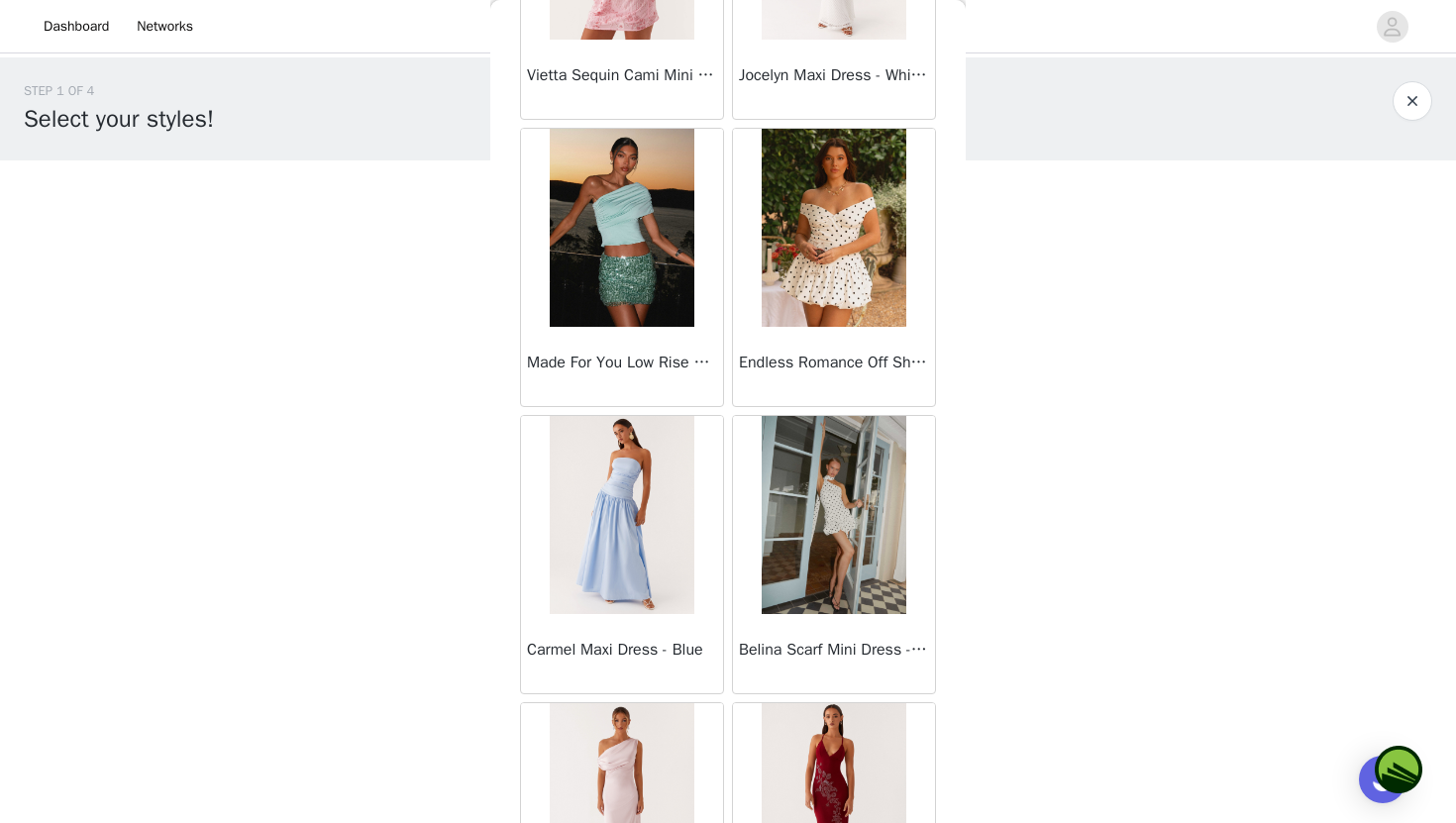 scroll, scrollTop: 16568, scrollLeft: 0, axis: vertical 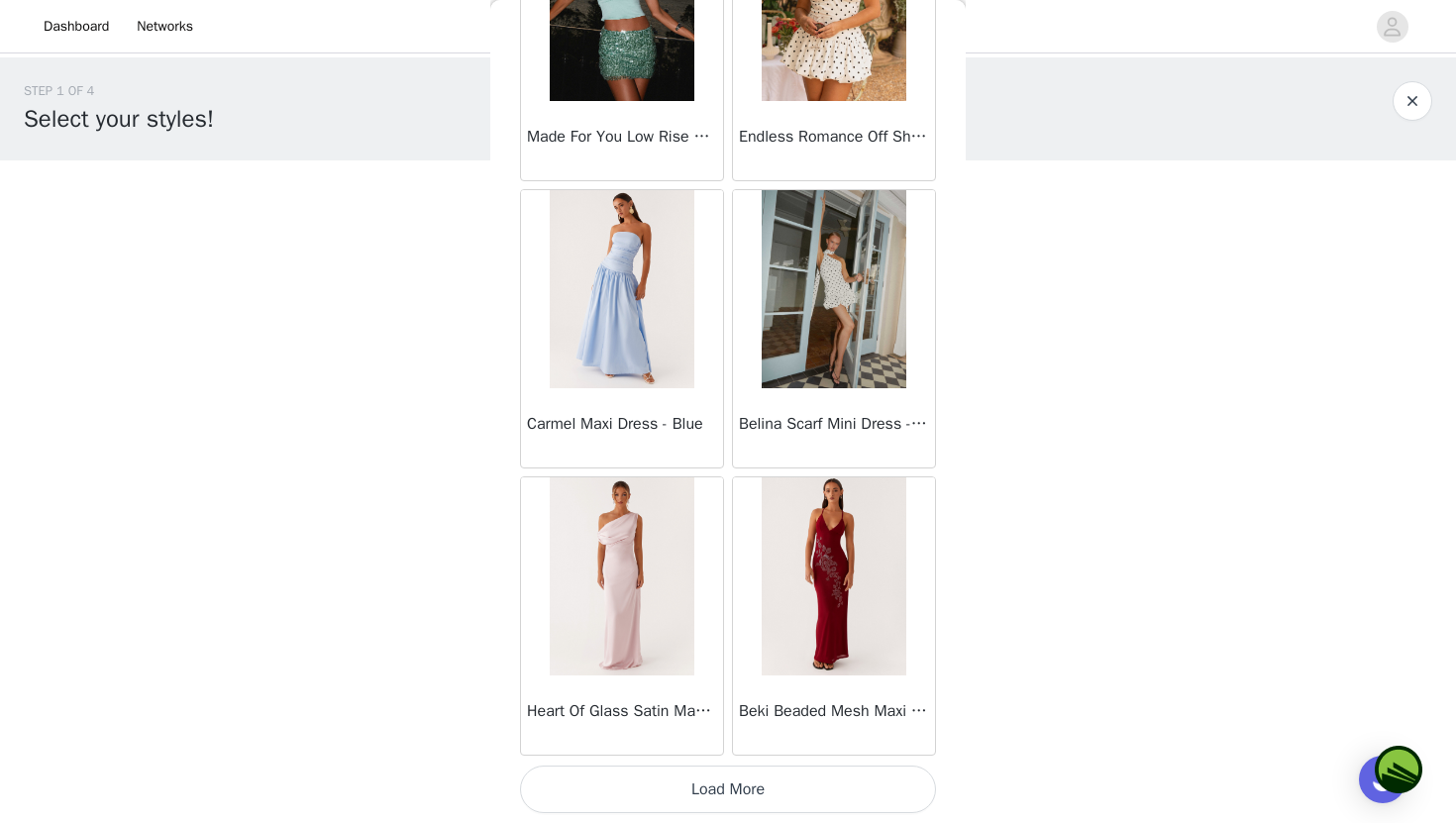 click on "Load More" at bounding box center (728, 789) 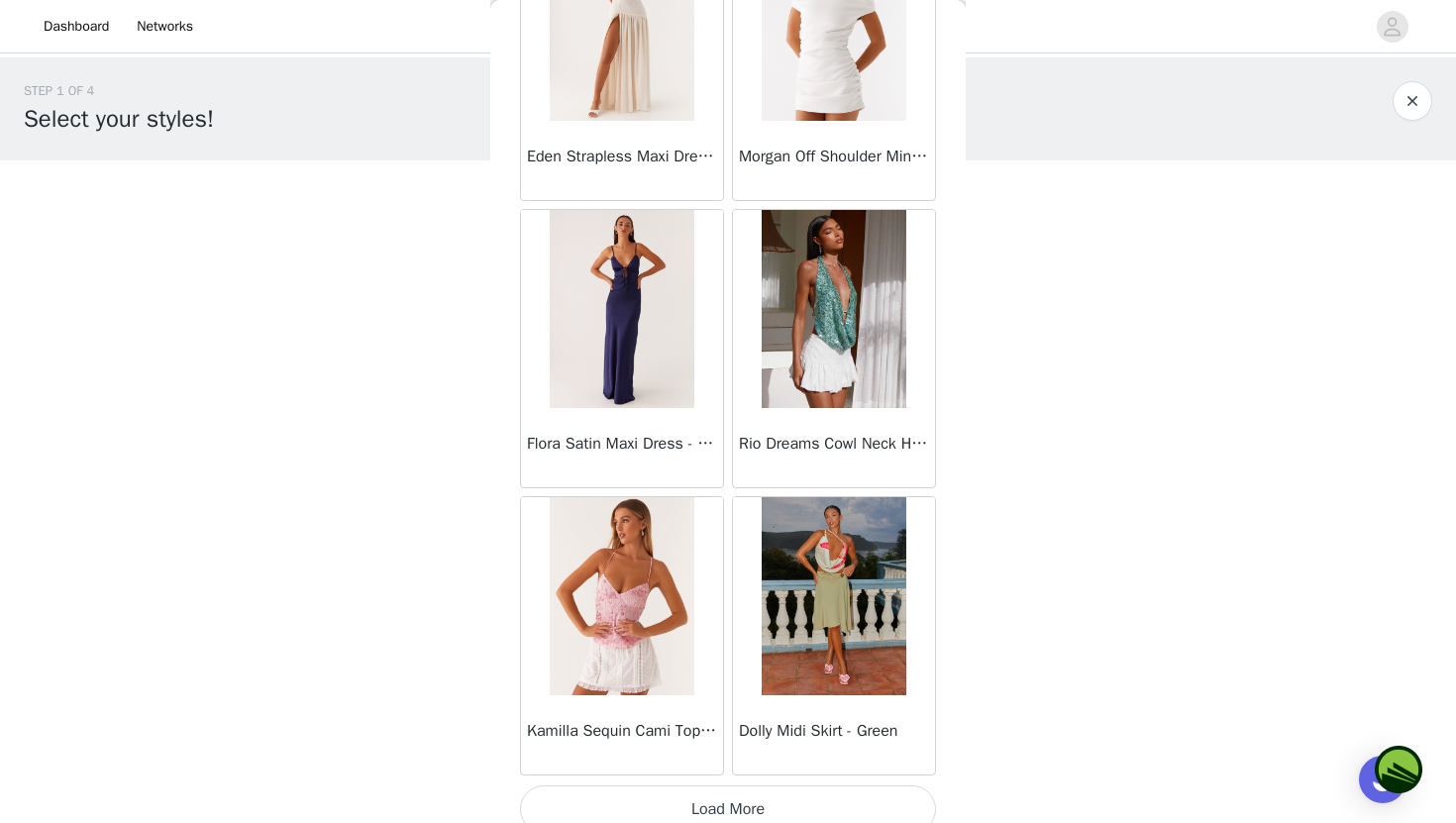 scroll, scrollTop: 19440, scrollLeft: 0, axis: vertical 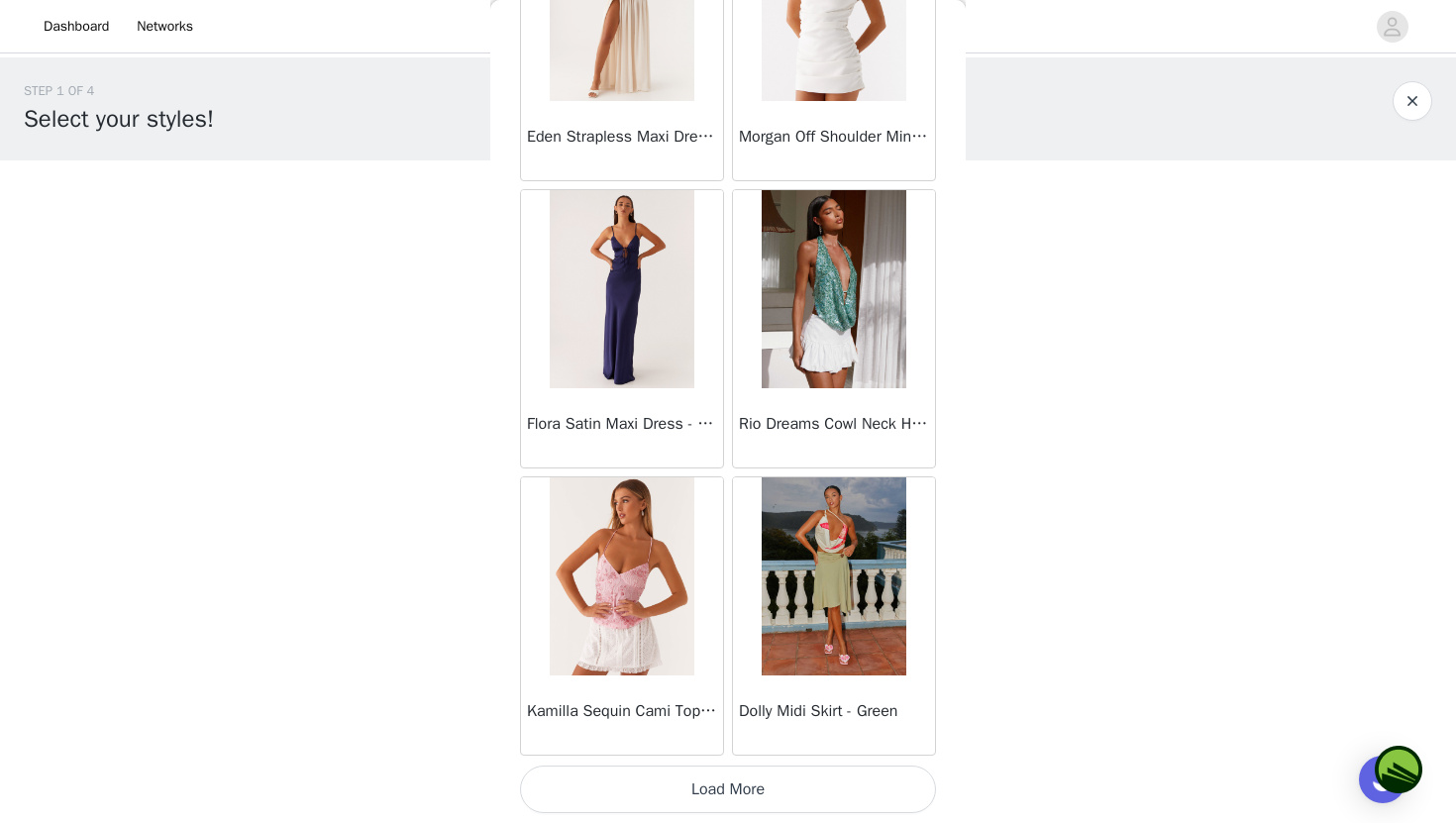 click on "Load More" at bounding box center [728, 789] 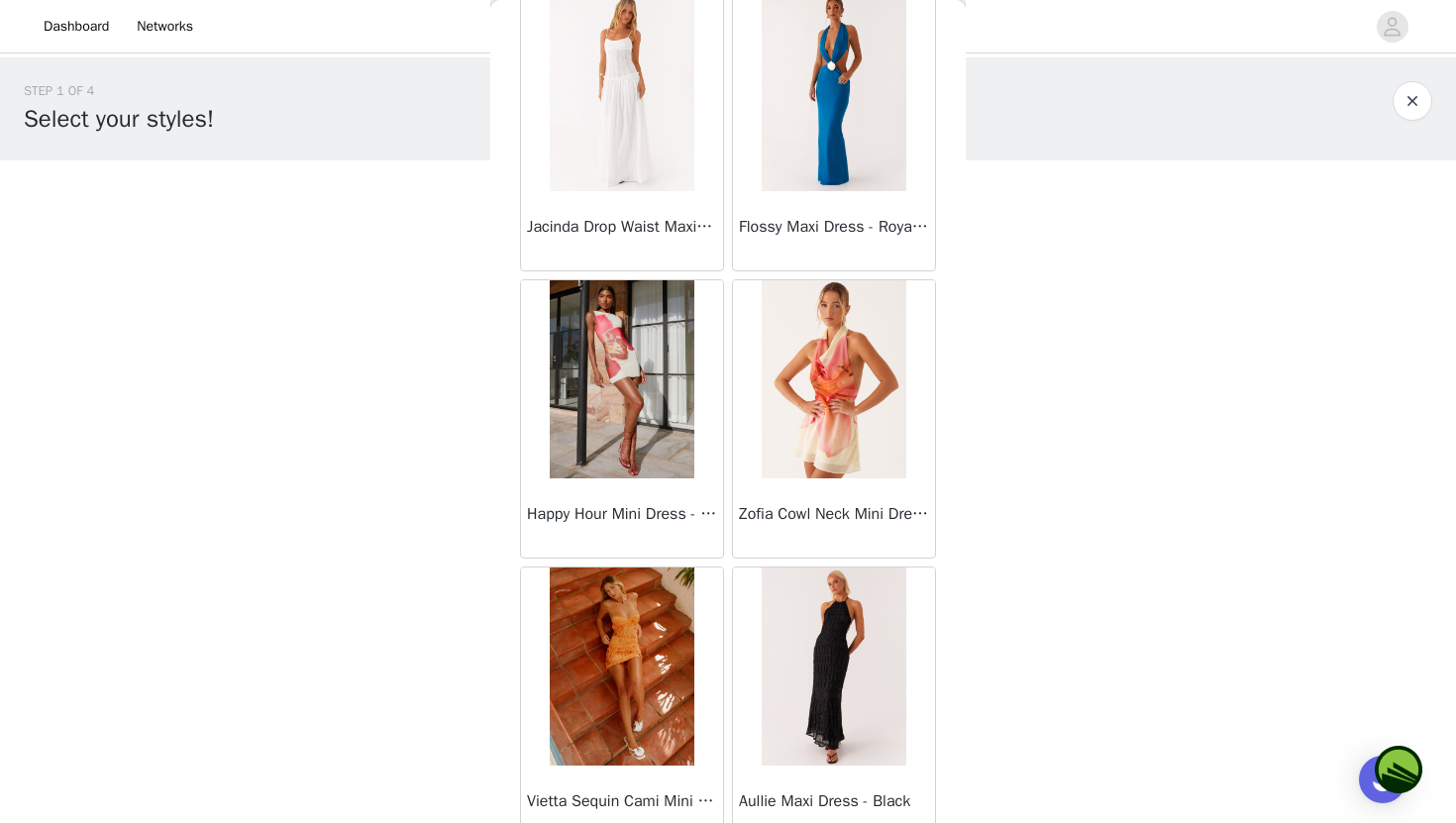 scroll, scrollTop: 22312, scrollLeft: 0, axis: vertical 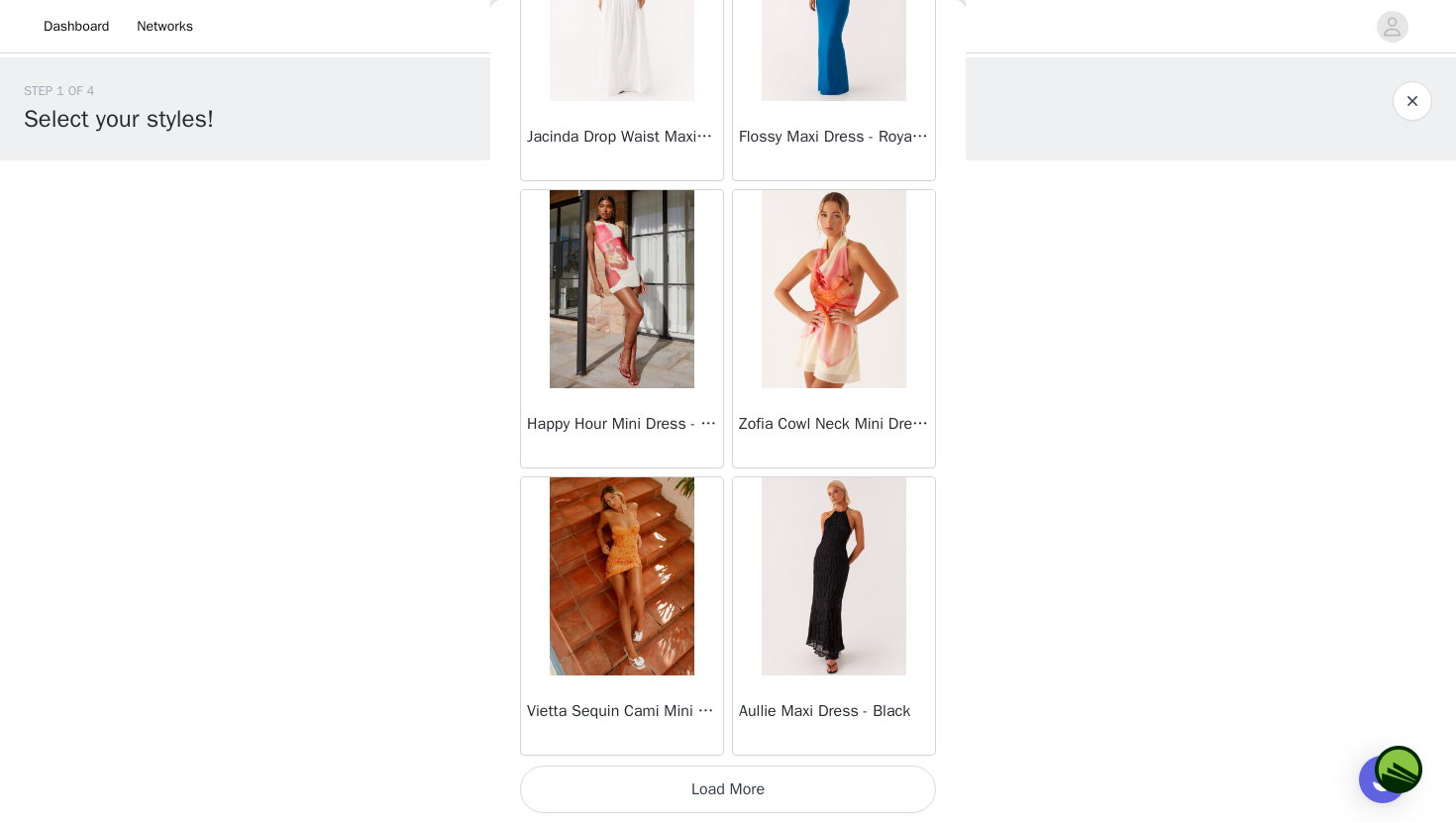 click on "Load More" at bounding box center (728, 789) 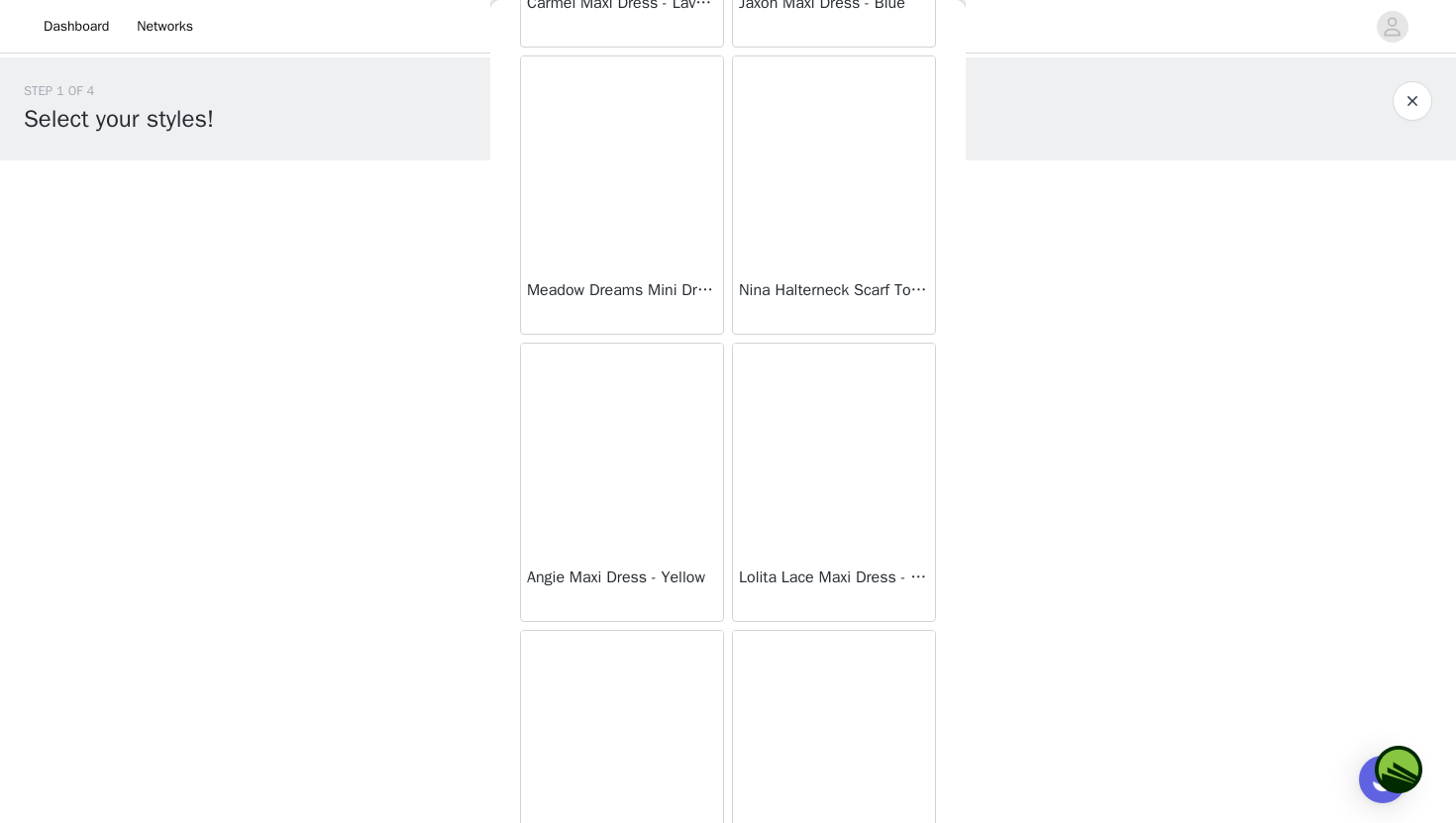 scroll, scrollTop: 25184, scrollLeft: 0, axis: vertical 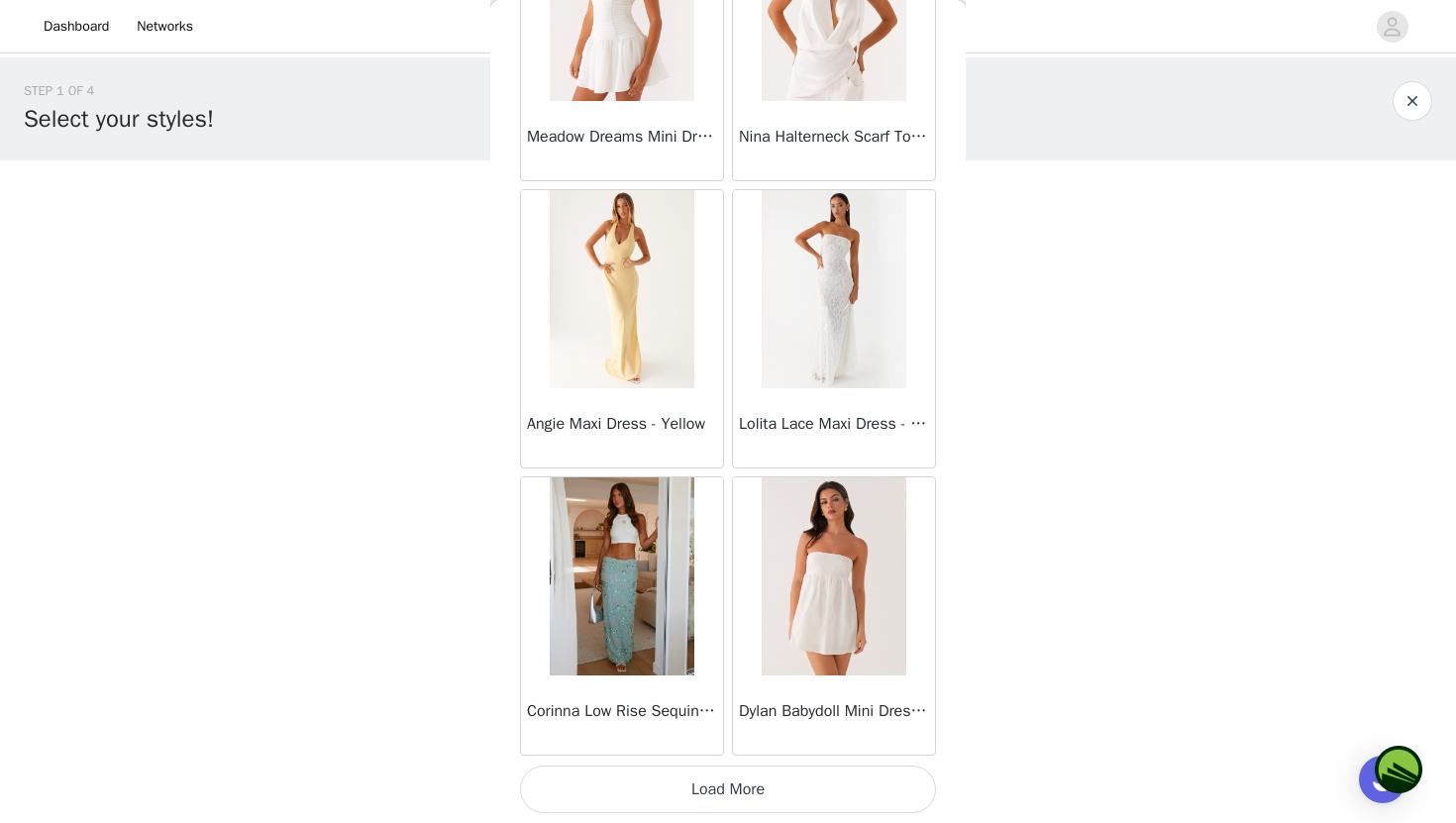 click on "Load More" at bounding box center (728, 789) 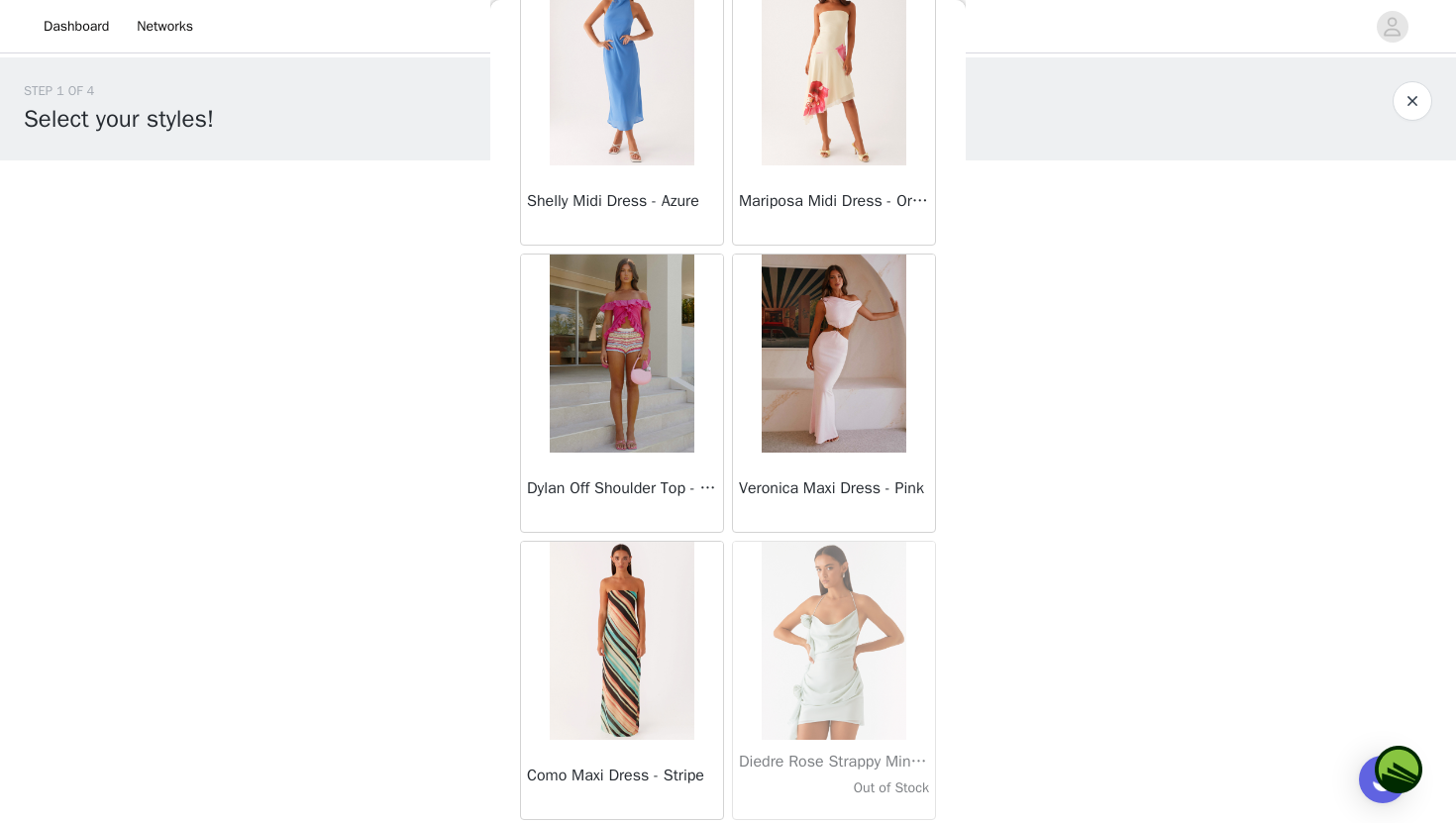 scroll, scrollTop: 28056, scrollLeft: 0, axis: vertical 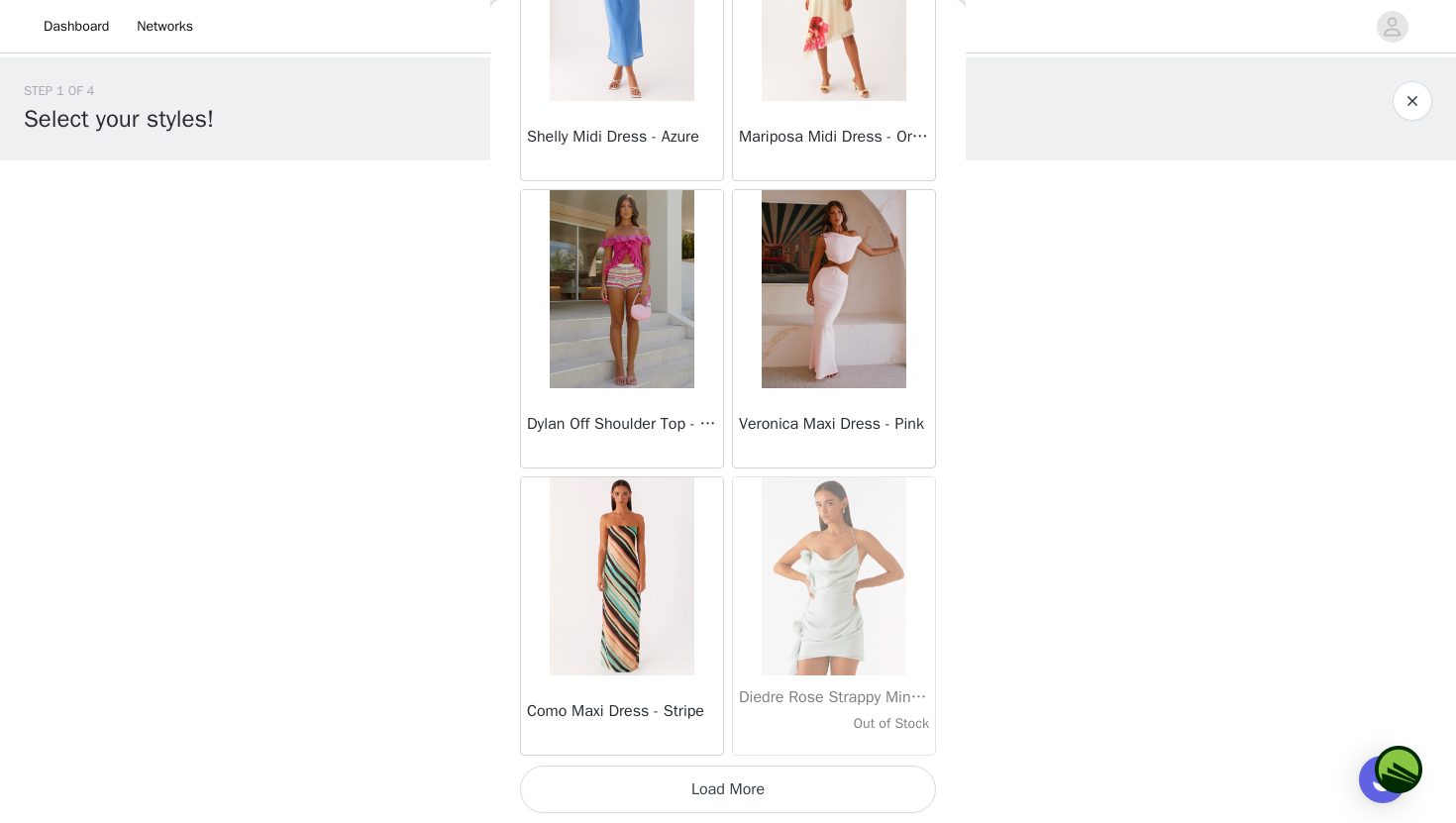 click on "Load More" at bounding box center (728, 789) 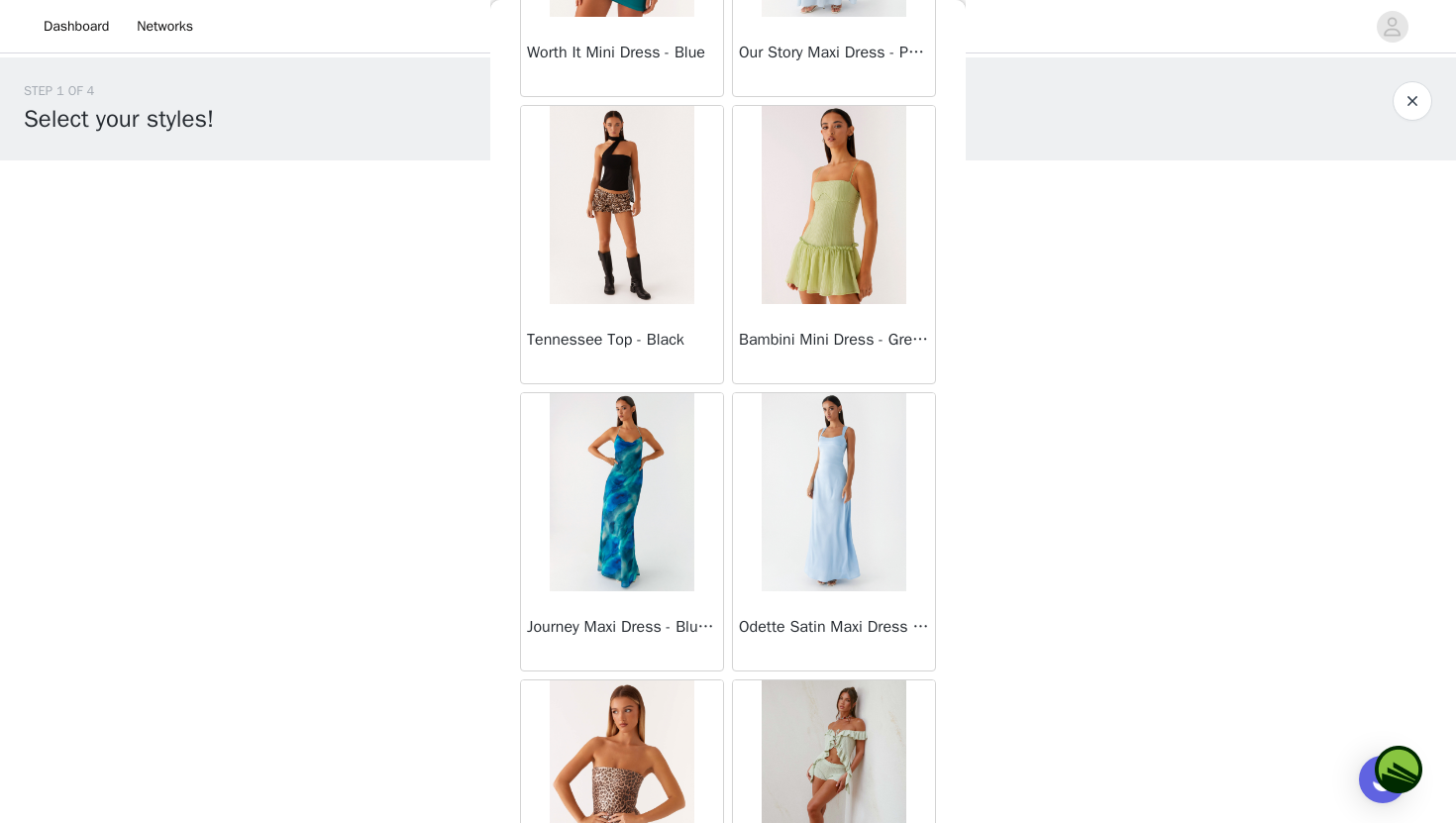 scroll, scrollTop: 30928, scrollLeft: 0, axis: vertical 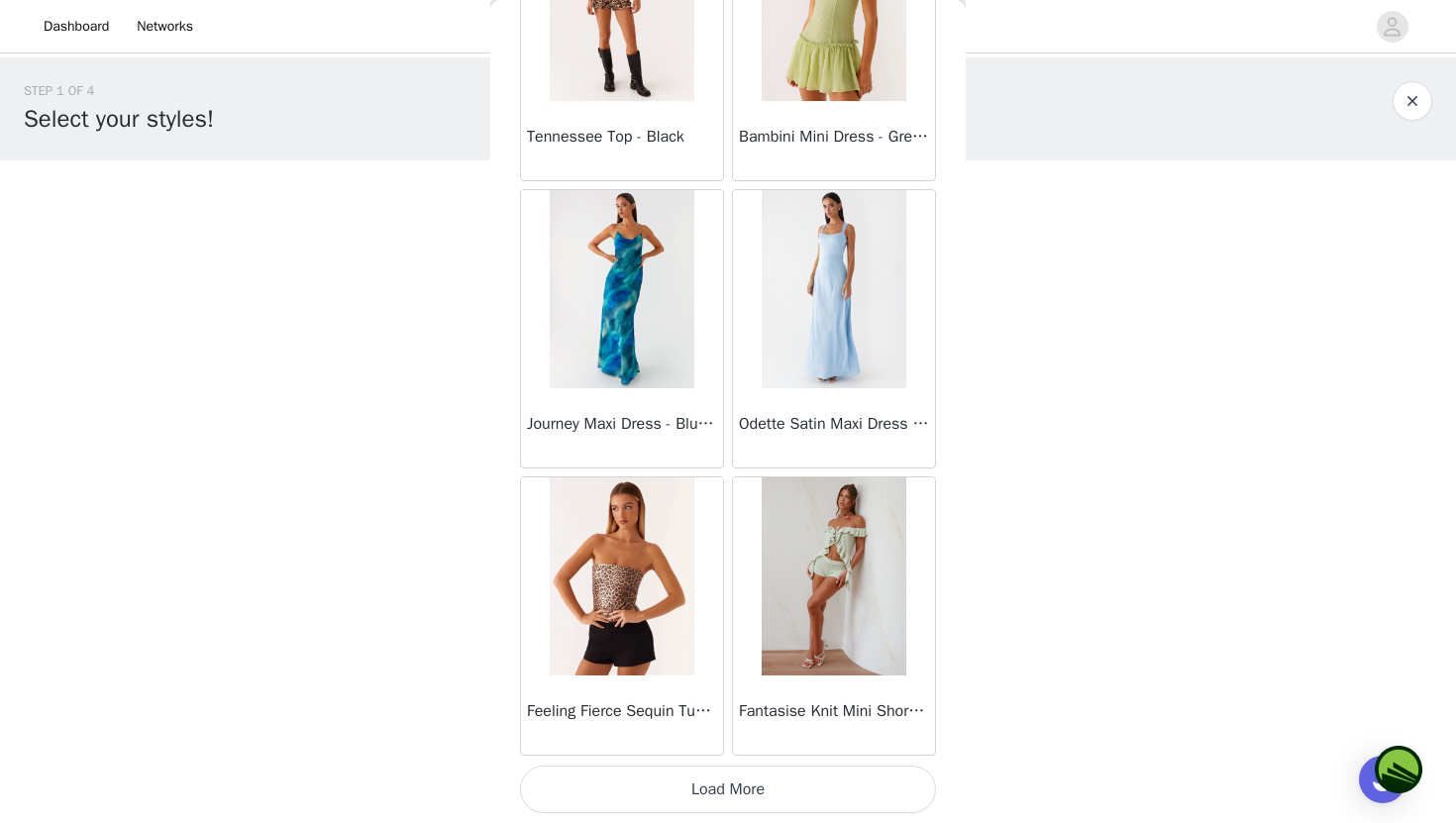 click on "Load More" at bounding box center [728, 789] 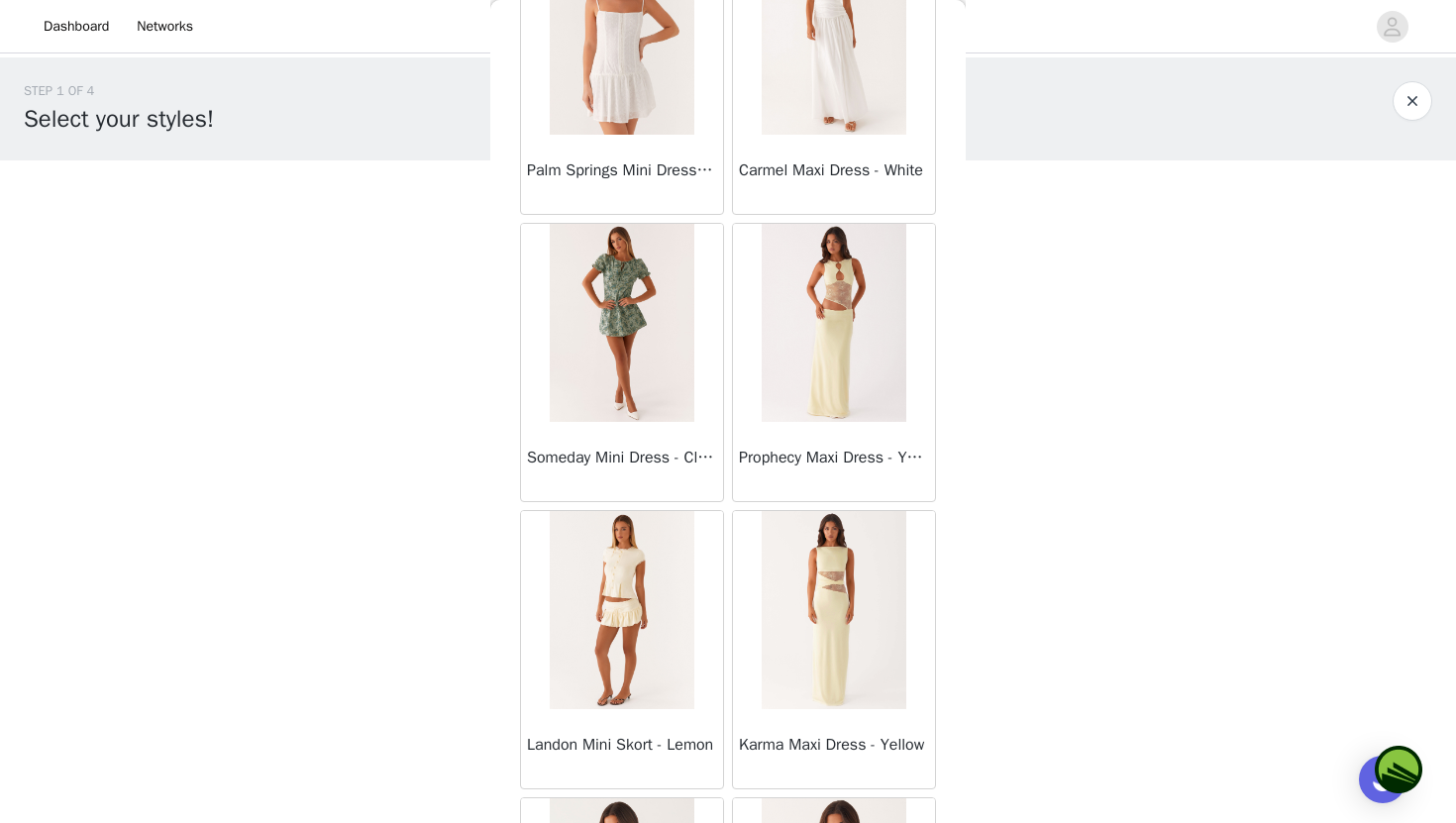 scroll, scrollTop: 33800, scrollLeft: 0, axis: vertical 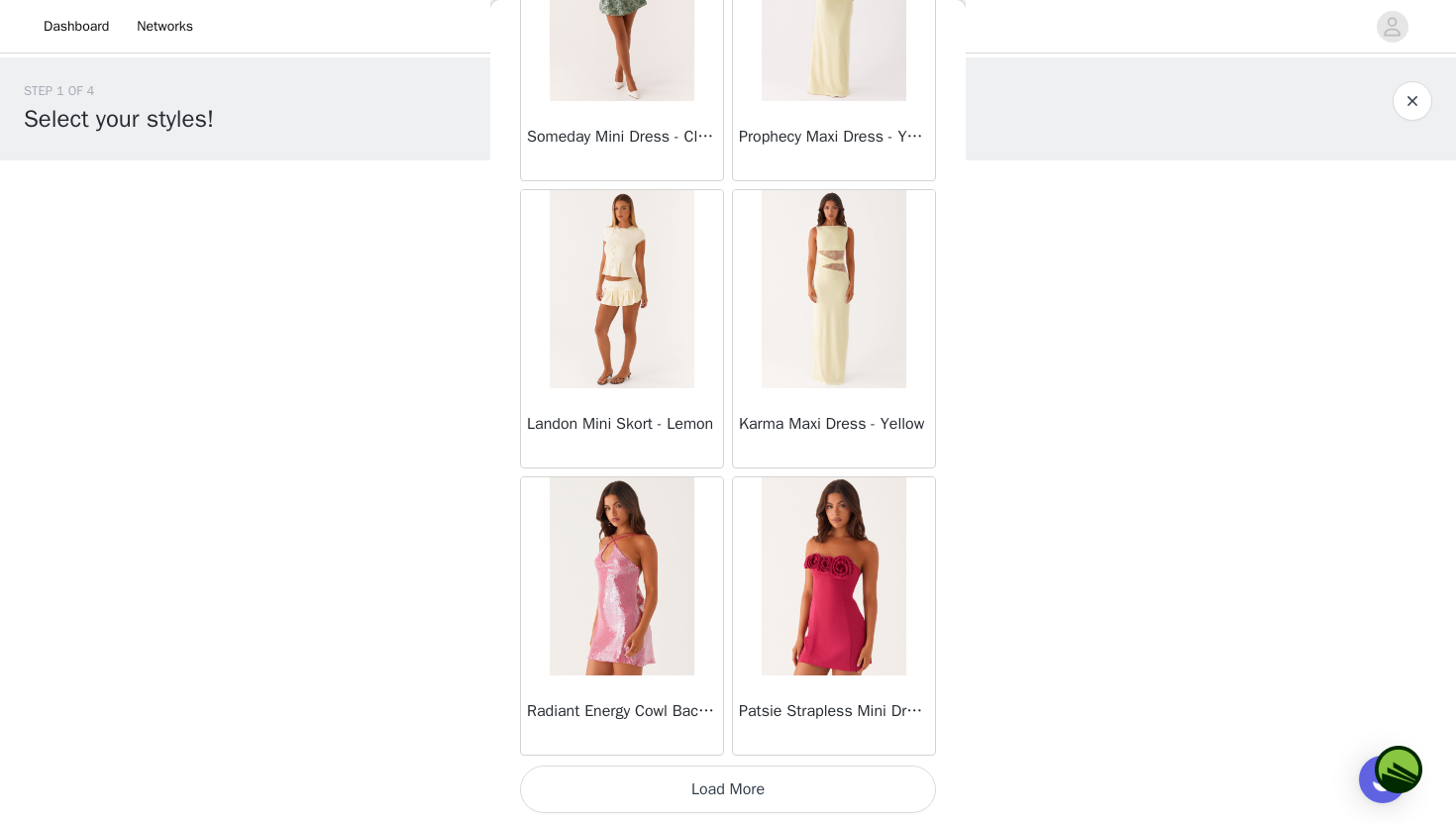 click on "Load More" at bounding box center [728, 789] 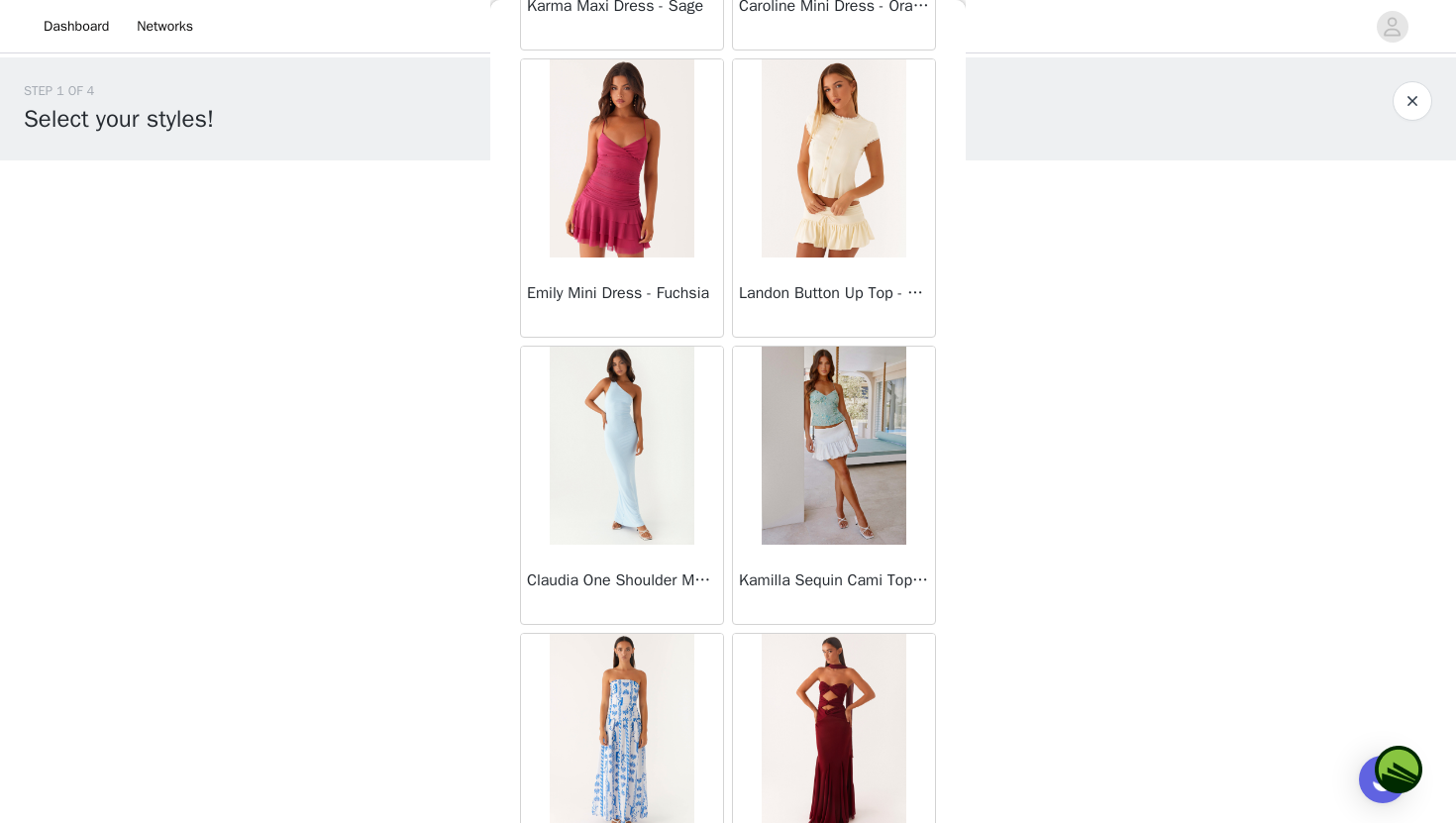 scroll, scrollTop: 36673, scrollLeft: 0, axis: vertical 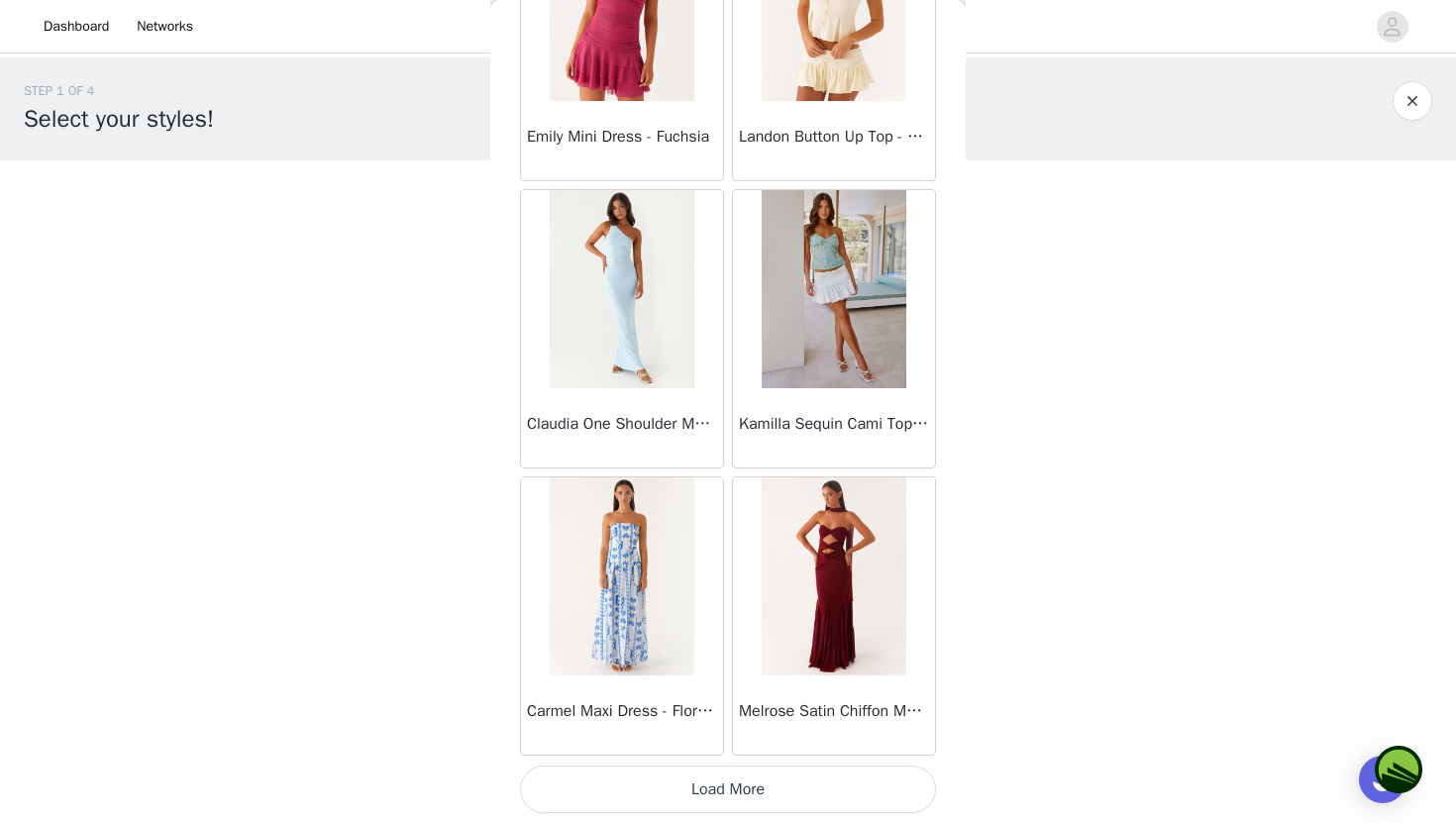 click on "Manuka Ruffle Mini Dress - Yellow       Heart Of Glass Satin Maxi Dress - Blue       Ronnie Maxi Dress - Blue       Nicola Maxi Dress - Pink       Imani Maxi Dress - Pink       Liana Cowl Maxi Dress - Print       Cherry Skies Midi Dress - White       Crystal Clear Lace Midi Skirt - Ivory       Crystal Clear Lace Top - Ivory       Clayton Top - Black Gingham       Wish You Luck Denim Top - Dark Blue       Raphaela Mini Dress - Navy       Maloney Maxi Dress - White       Franco Tie Back Top - Blue       Frida Denim Shorts - Vintage Wash Blue       Consie Long Sleeve Mini Dress - Pale Blue       Mariella Linen Maxi Skirt - Pink       Mariella Linen Top - Pink       Aullie Maxi Dress - Pink       Scorpio Crochet Mini Skirt - Ivory       Carnation Long Sleeve Knit Maxi Dress - Blue       Tara Maxi Dress - Pink Print       Kandi Mini Skirt - Mint       Bohemian Bliss Mesh Mini Dress - Green Floral       Carpe Diem Crochet Mini Dress - Ivory       Calissa Haltherneck Mini Dress - Pink" at bounding box center (728, -17877) 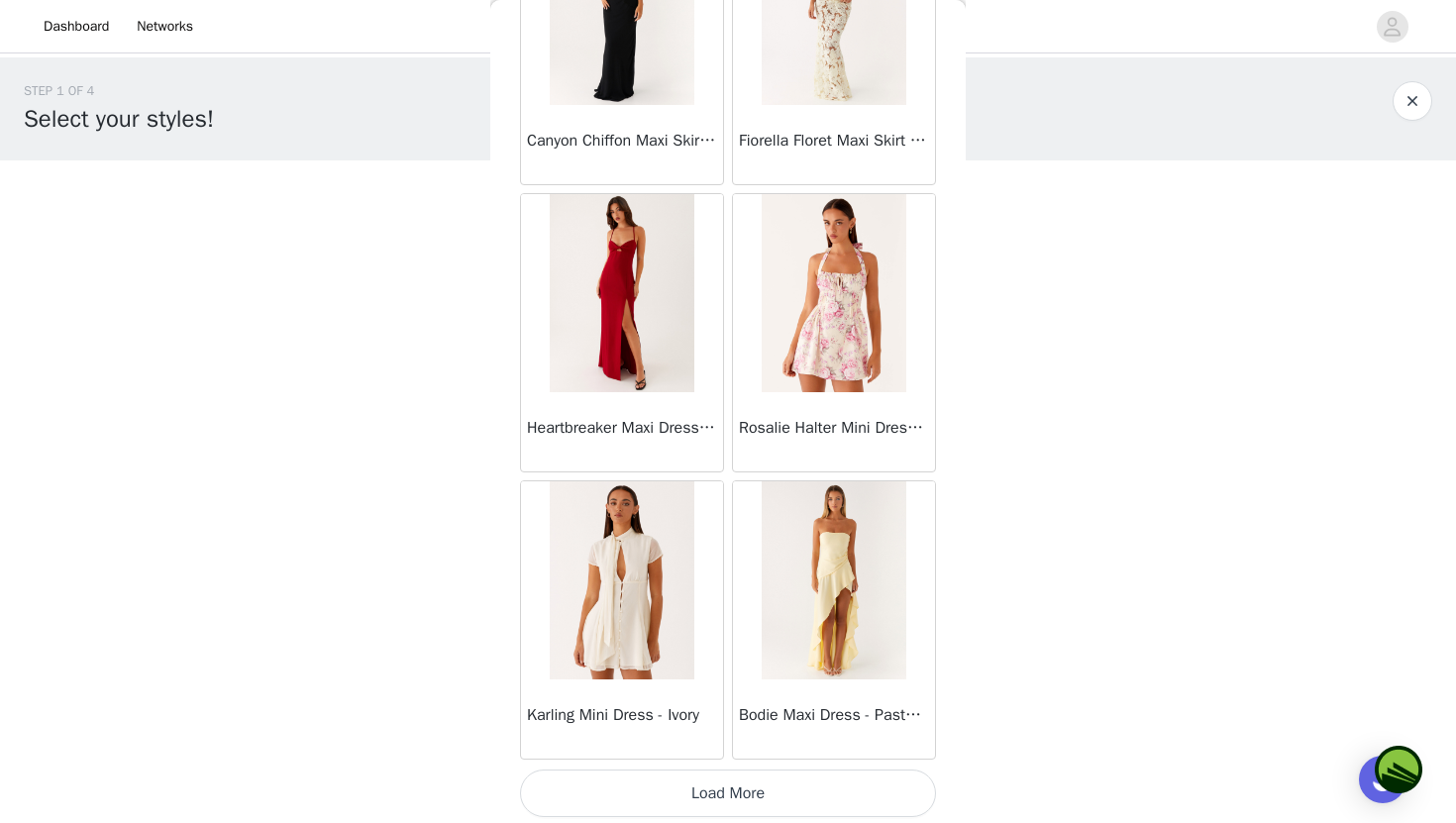 scroll, scrollTop: 39545, scrollLeft: 0, axis: vertical 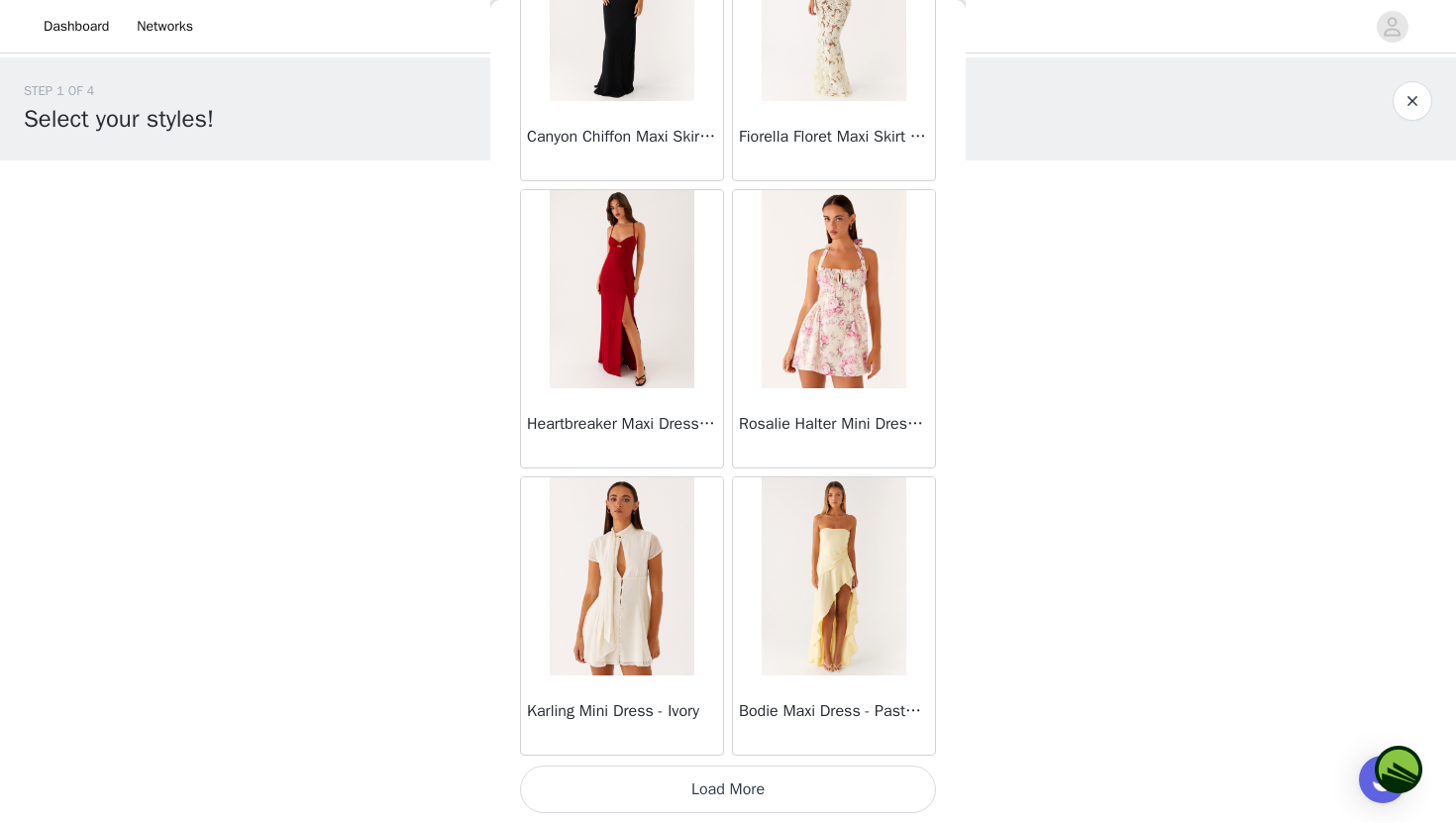 click on "Load More" at bounding box center (728, 789) 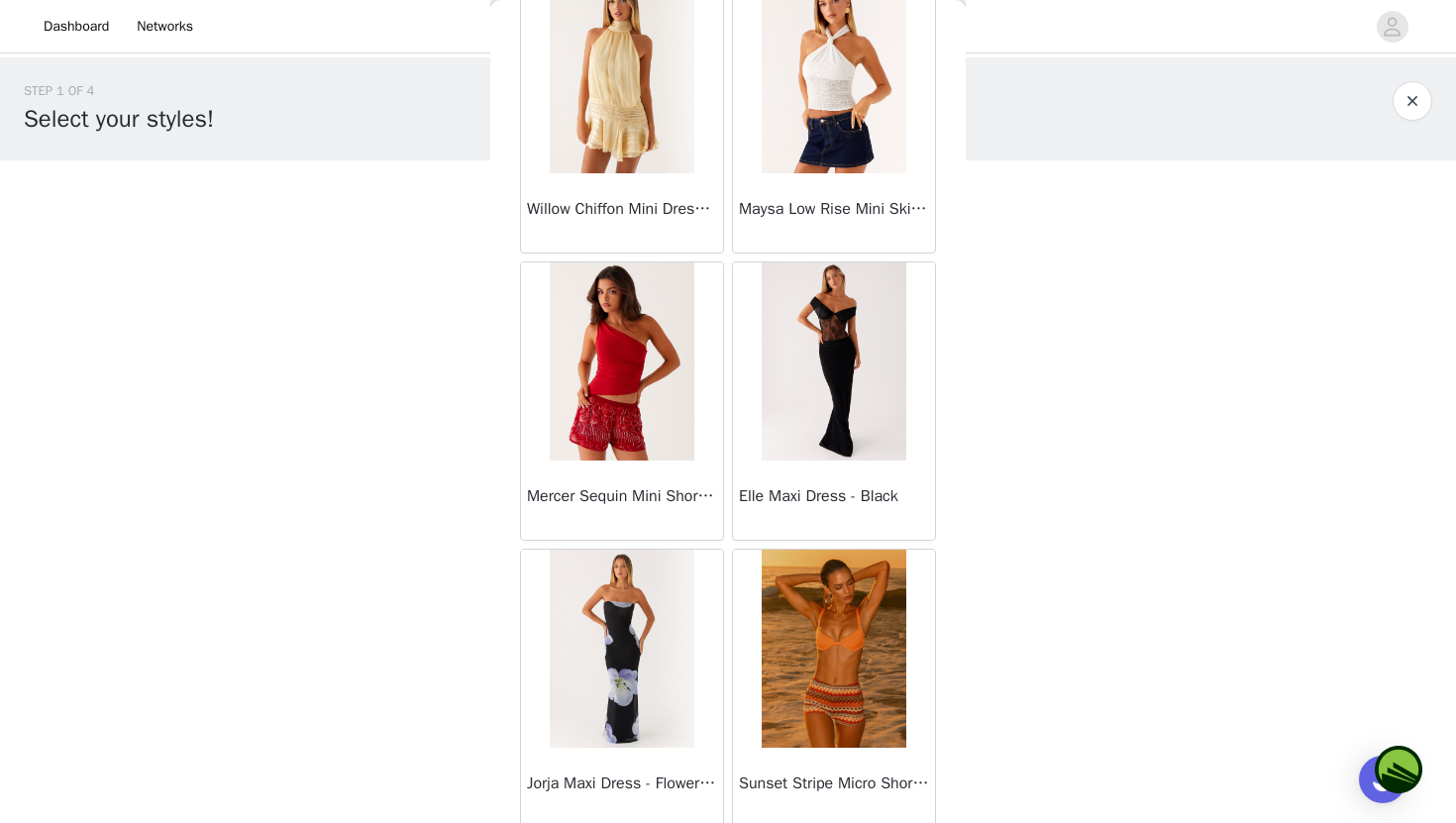 scroll, scrollTop: 42417, scrollLeft: 0, axis: vertical 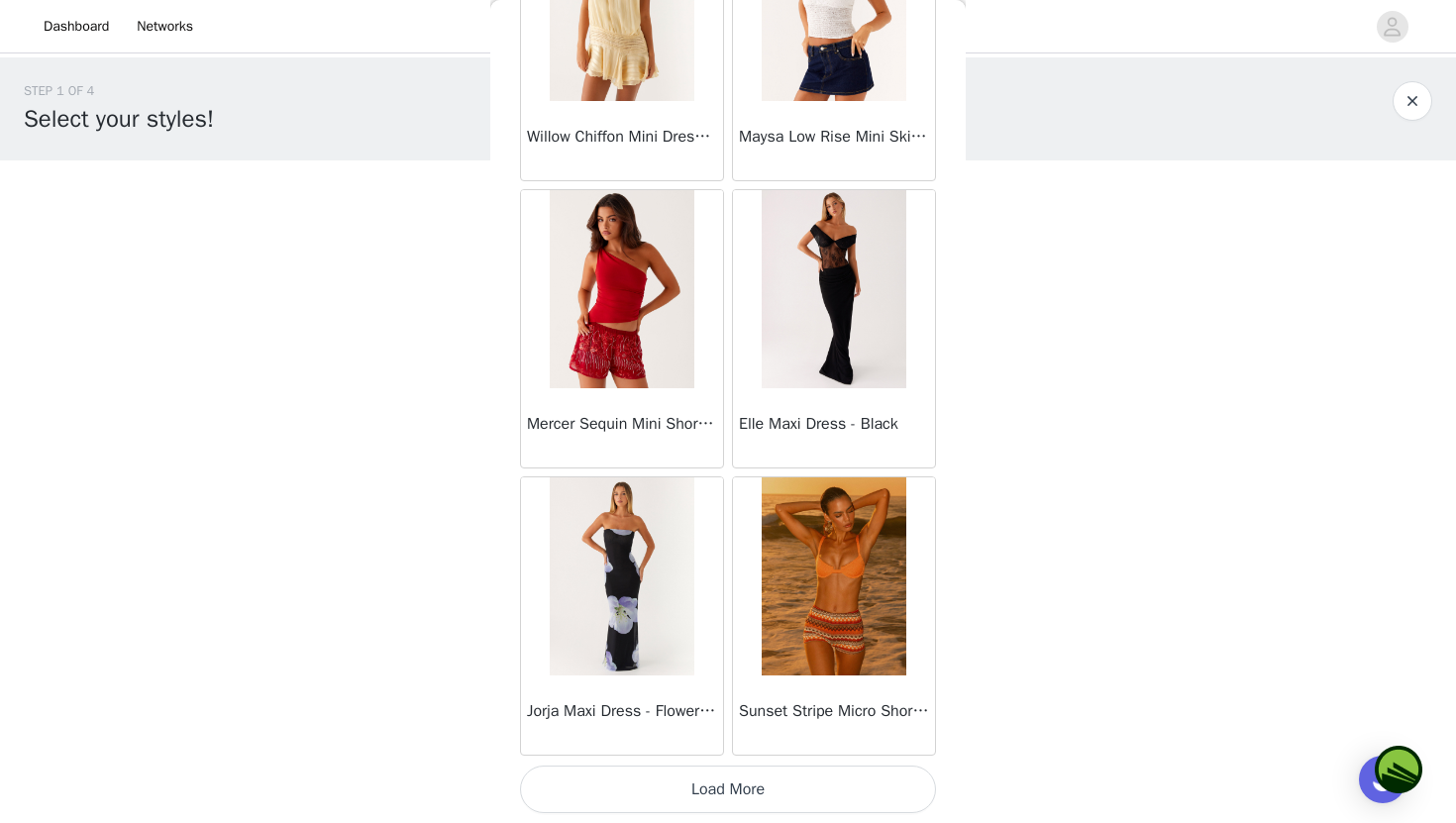 click on "Load More" at bounding box center (728, 789) 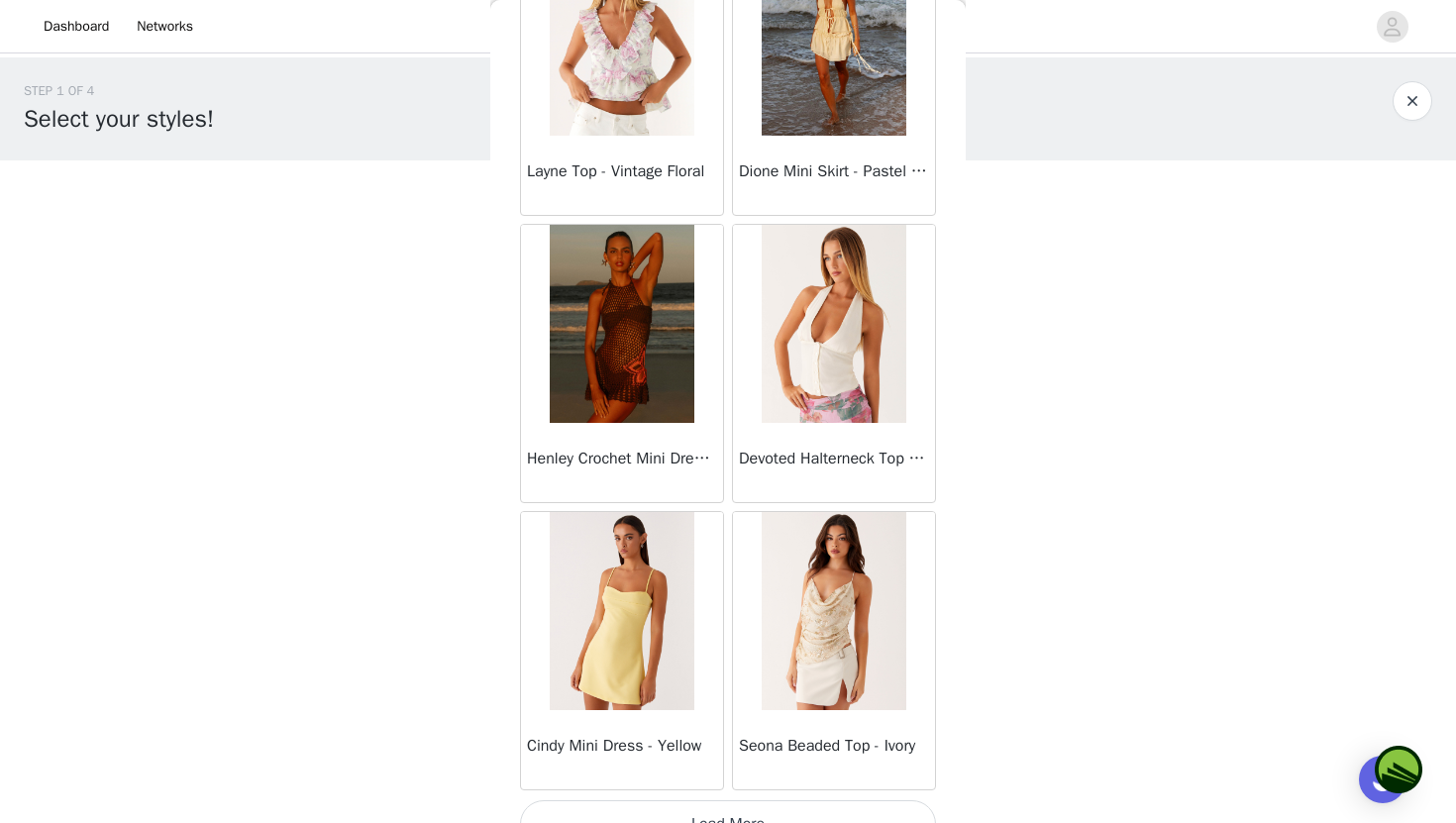 scroll, scrollTop: 45289, scrollLeft: 0, axis: vertical 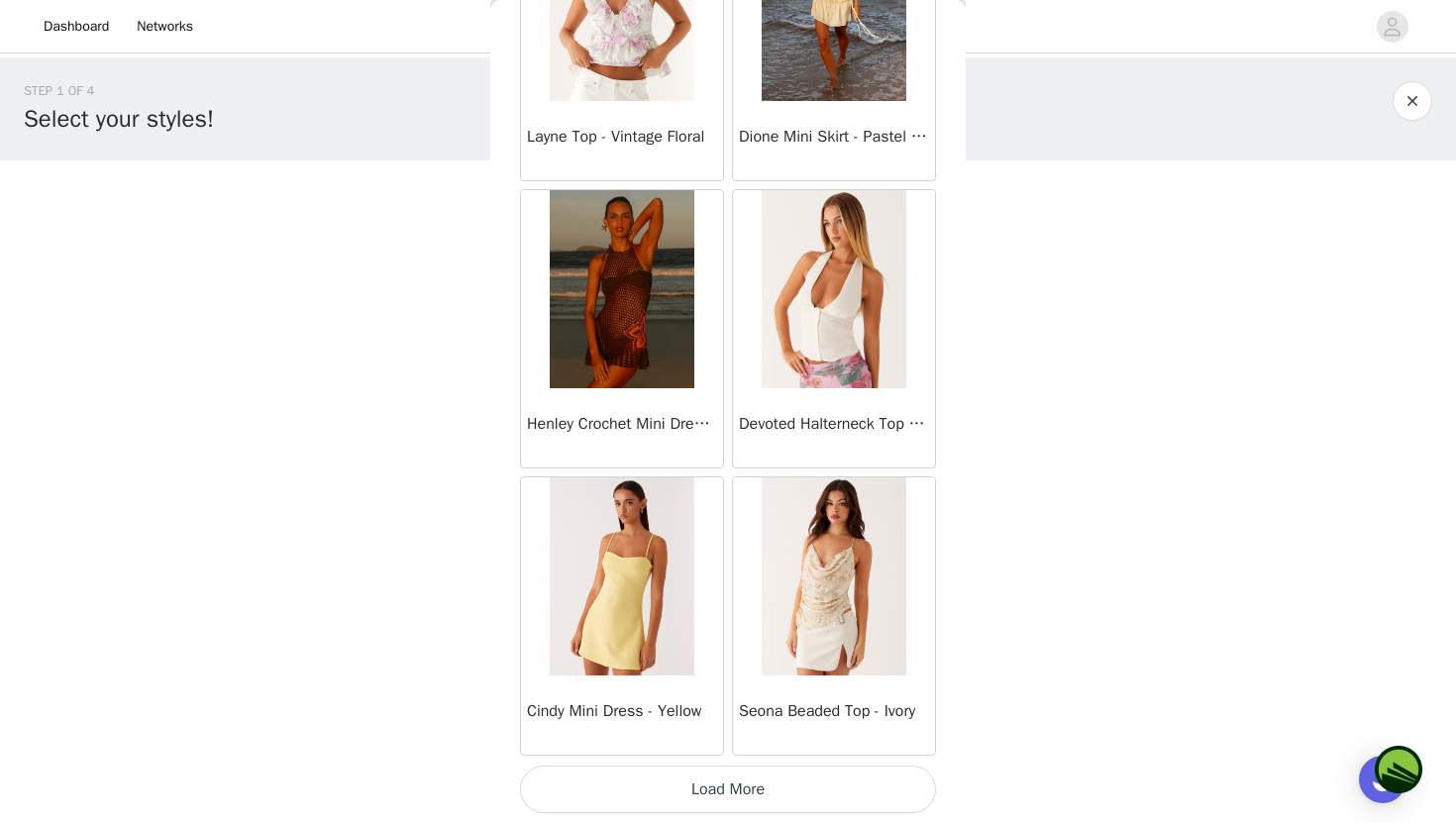 click on "Load More" at bounding box center (728, 789) 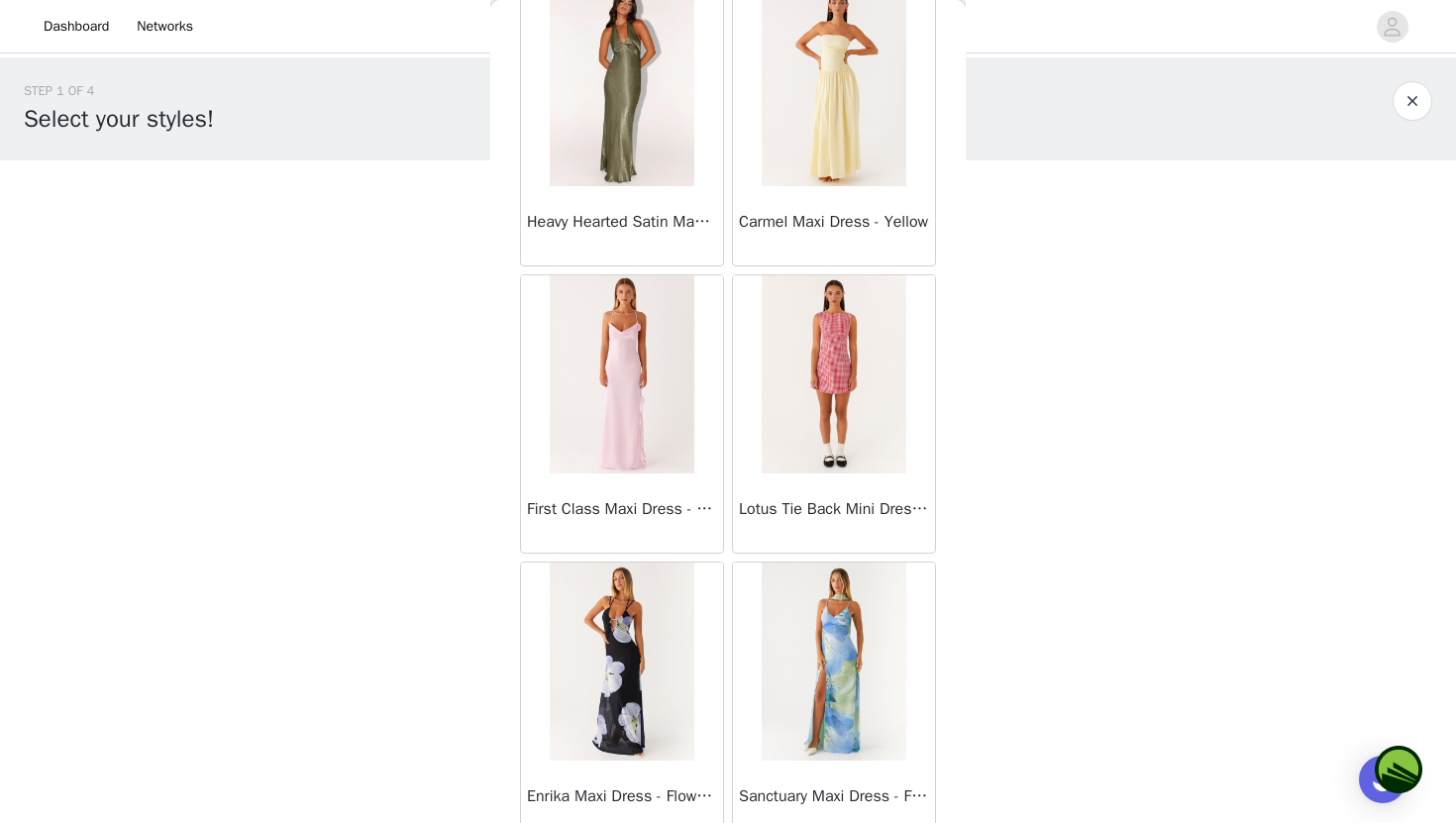 scroll, scrollTop: 48161, scrollLeft: 0, axis: vertical 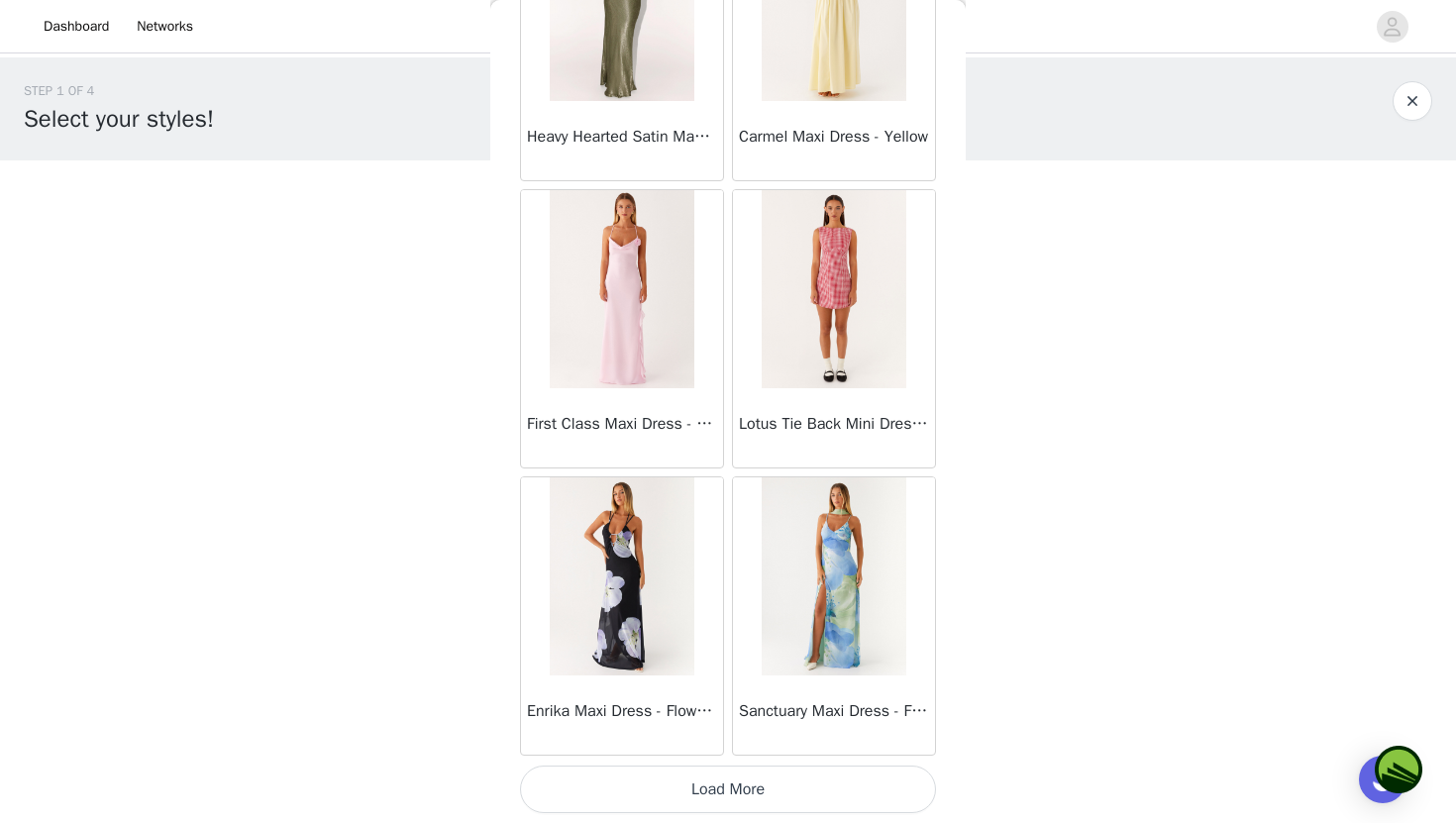 click on "Load More" at bounding box center [728, 789] 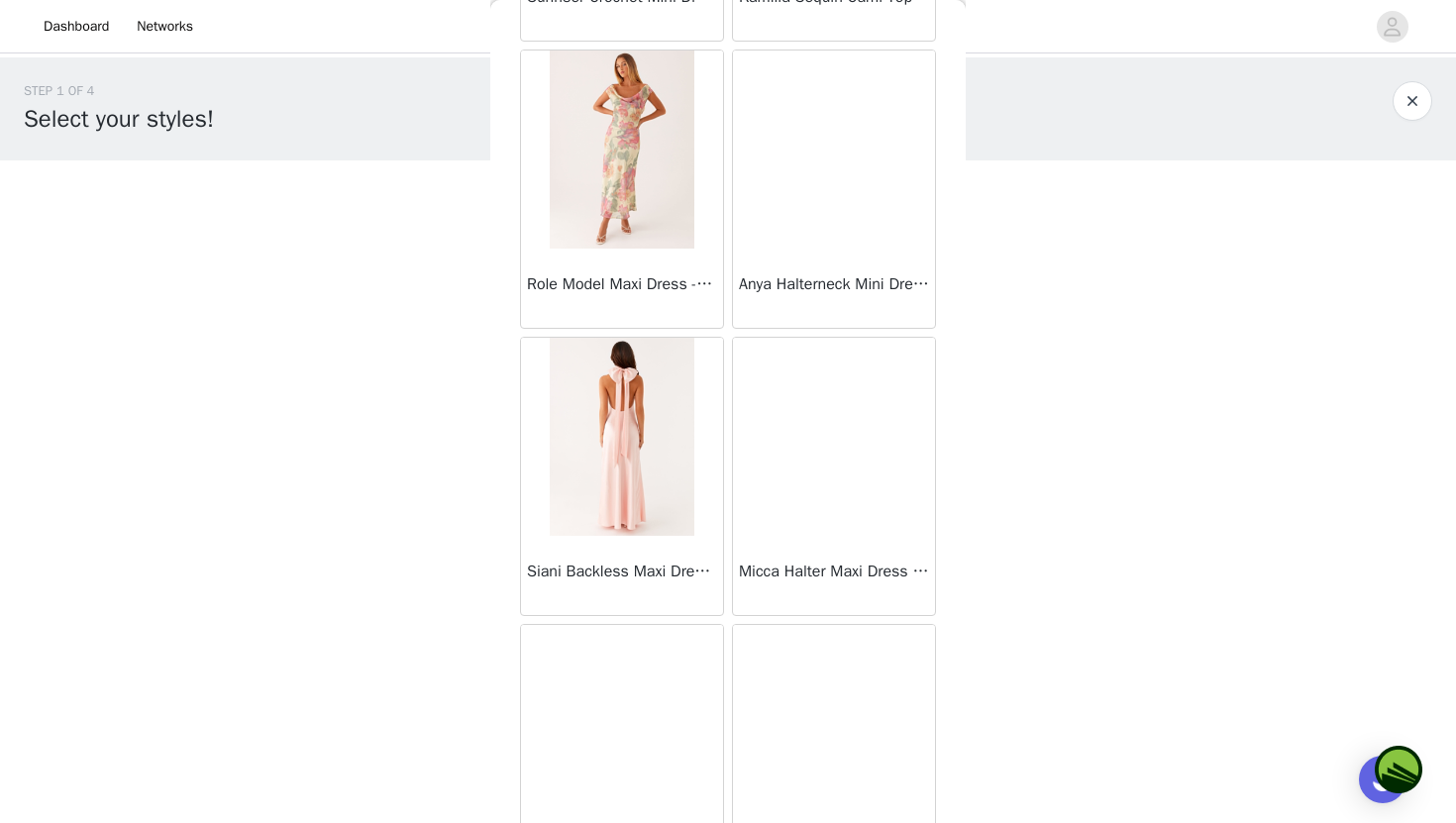 scroll, scrollTop: 51033, scrollLeft: 0, axis: vertical 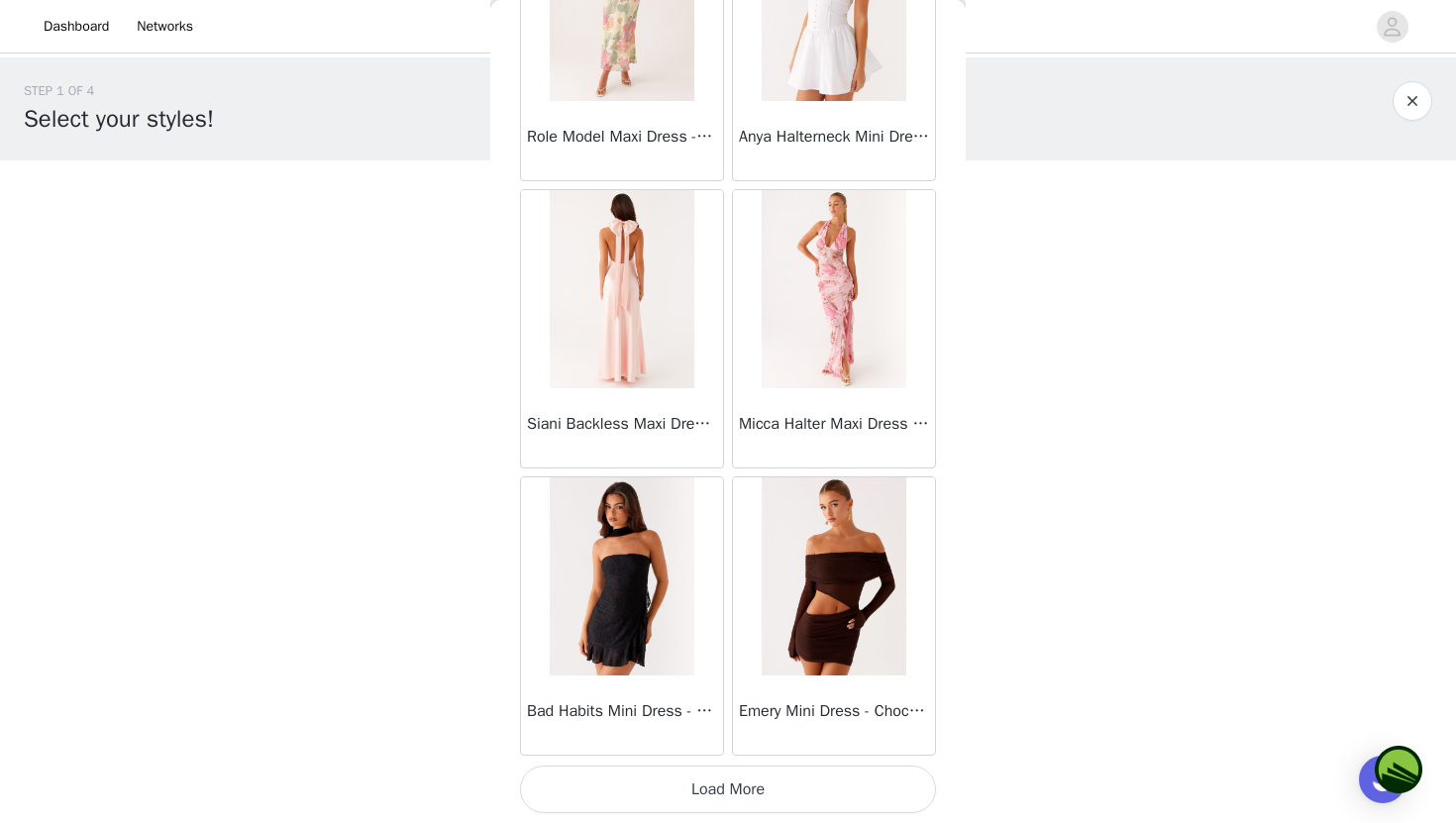 click on "Load More" at bounding box center (728, 789) 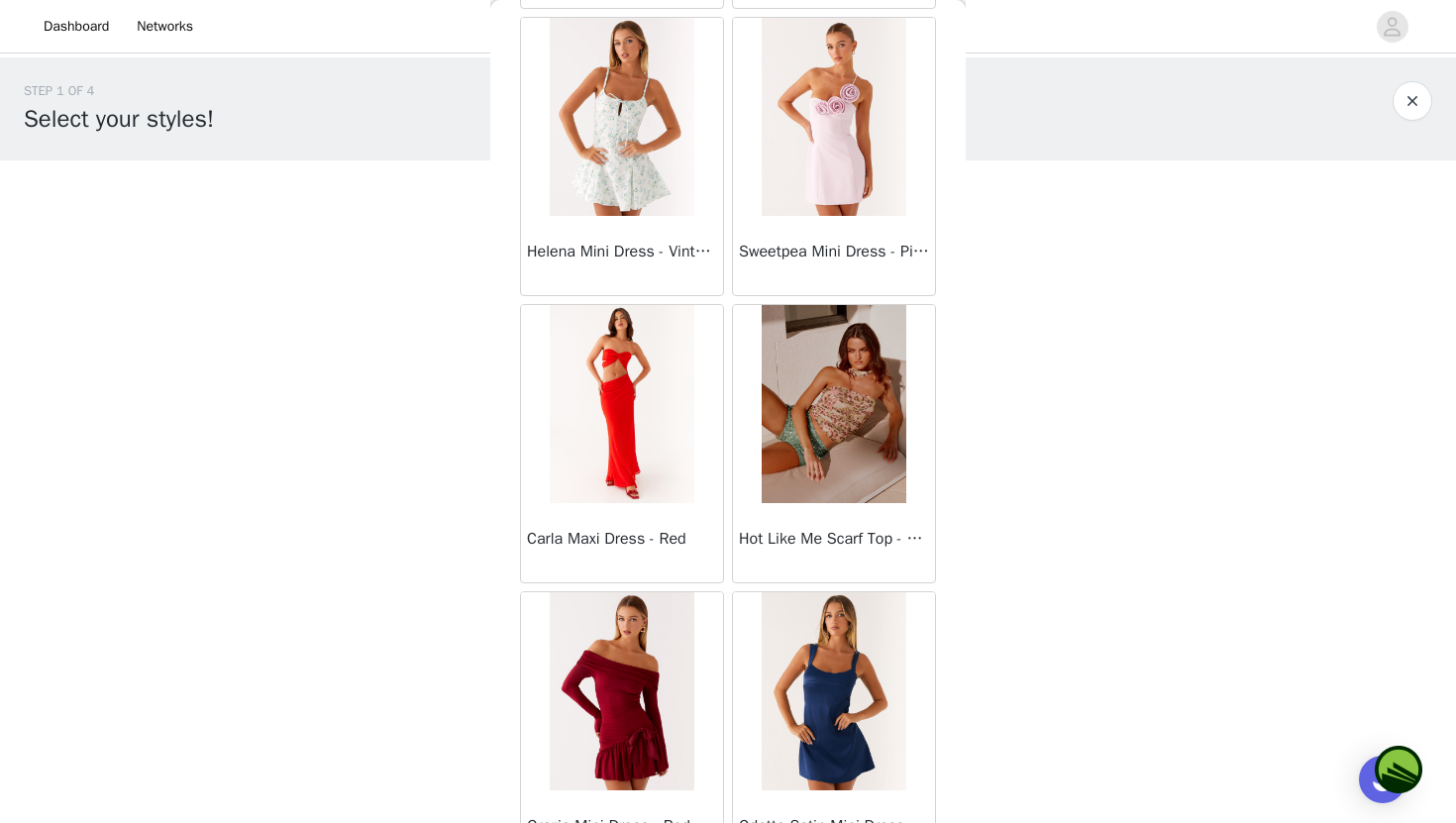 scroll, scrollTop: 53905, scrollLeft: 0, axis: vertical 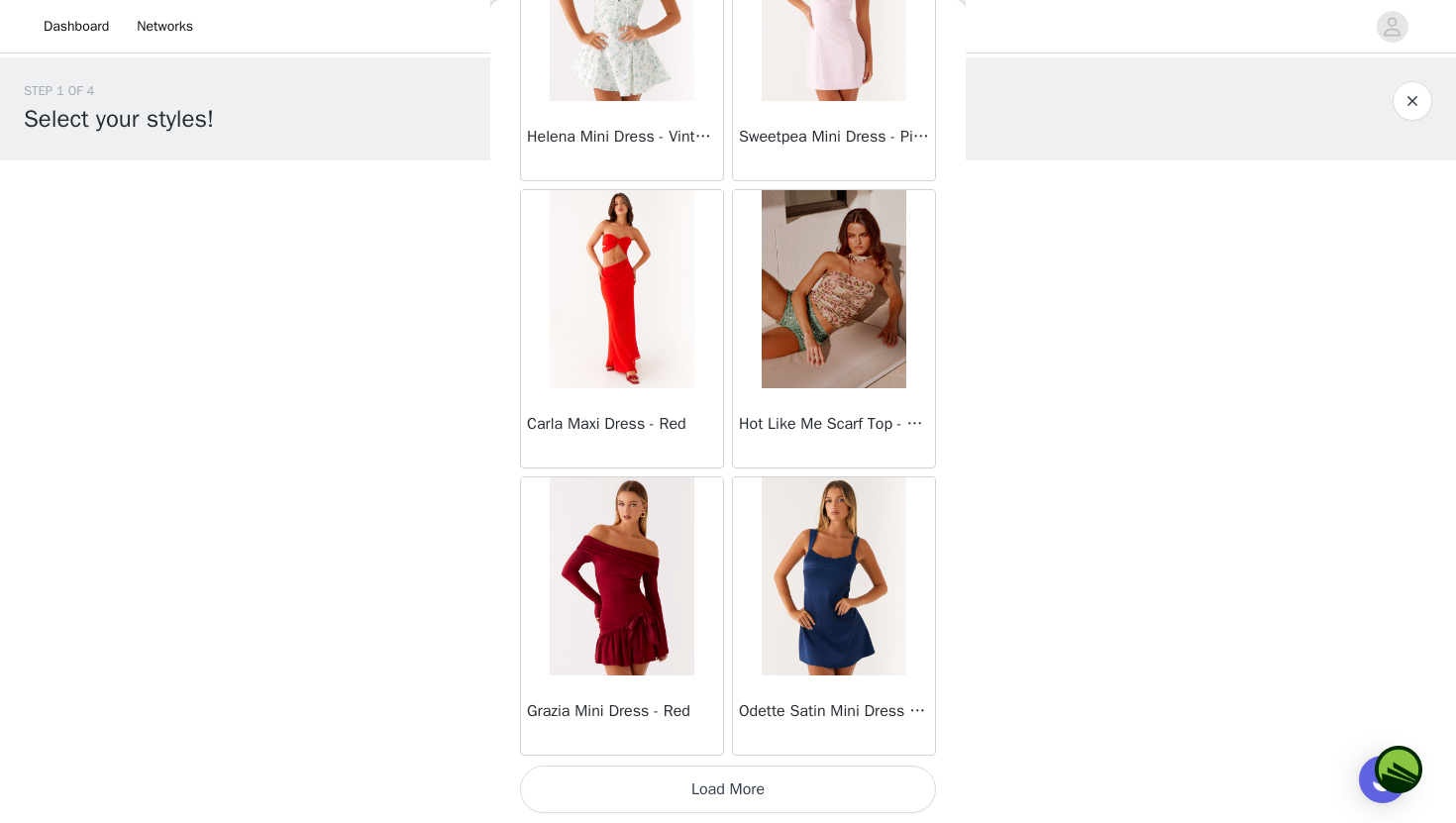 click on "Load More" at bounding box center (728, 789) 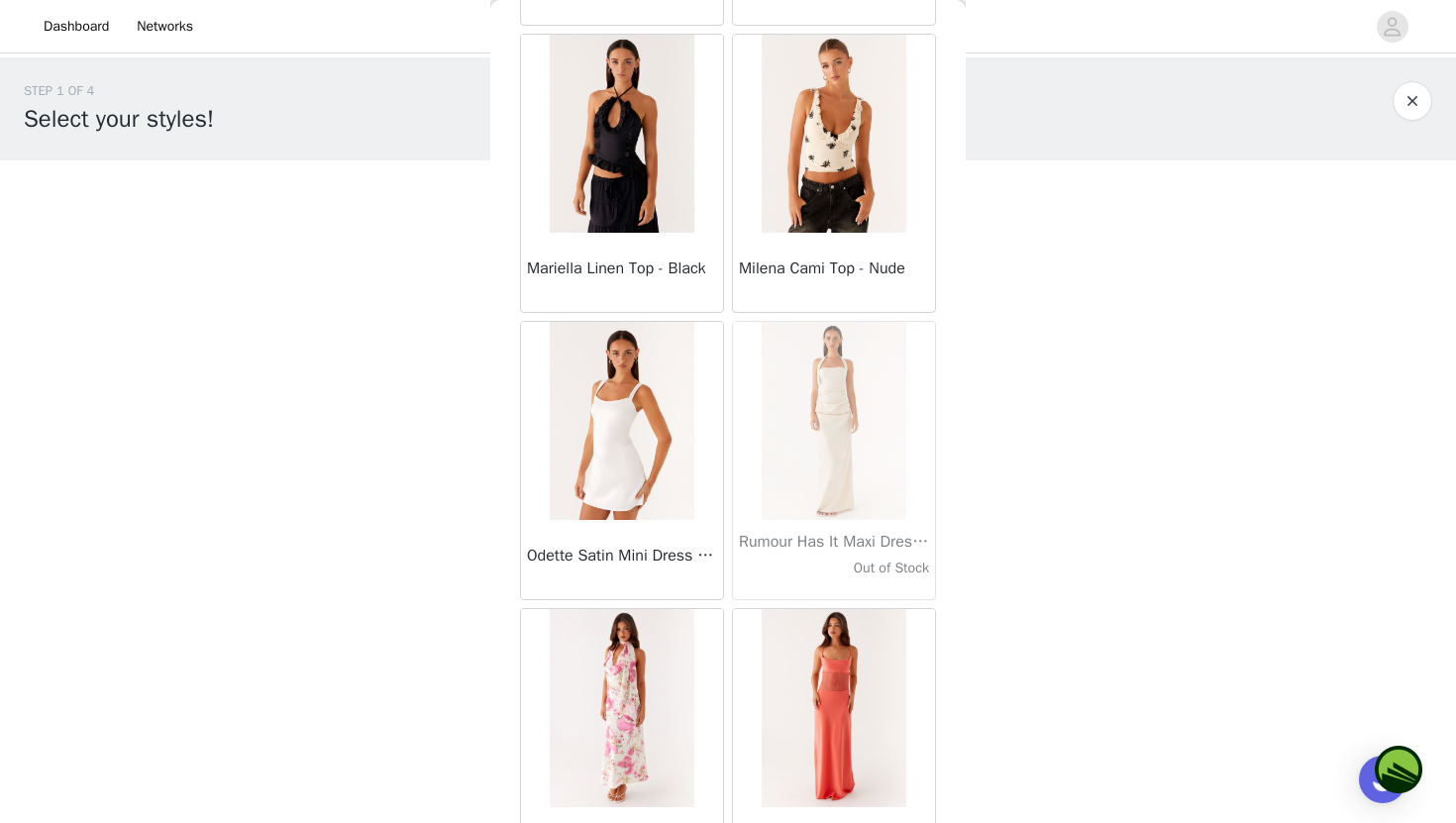 scroll, scrollTop: 56777, scrollLeft: 0, axis: vertical 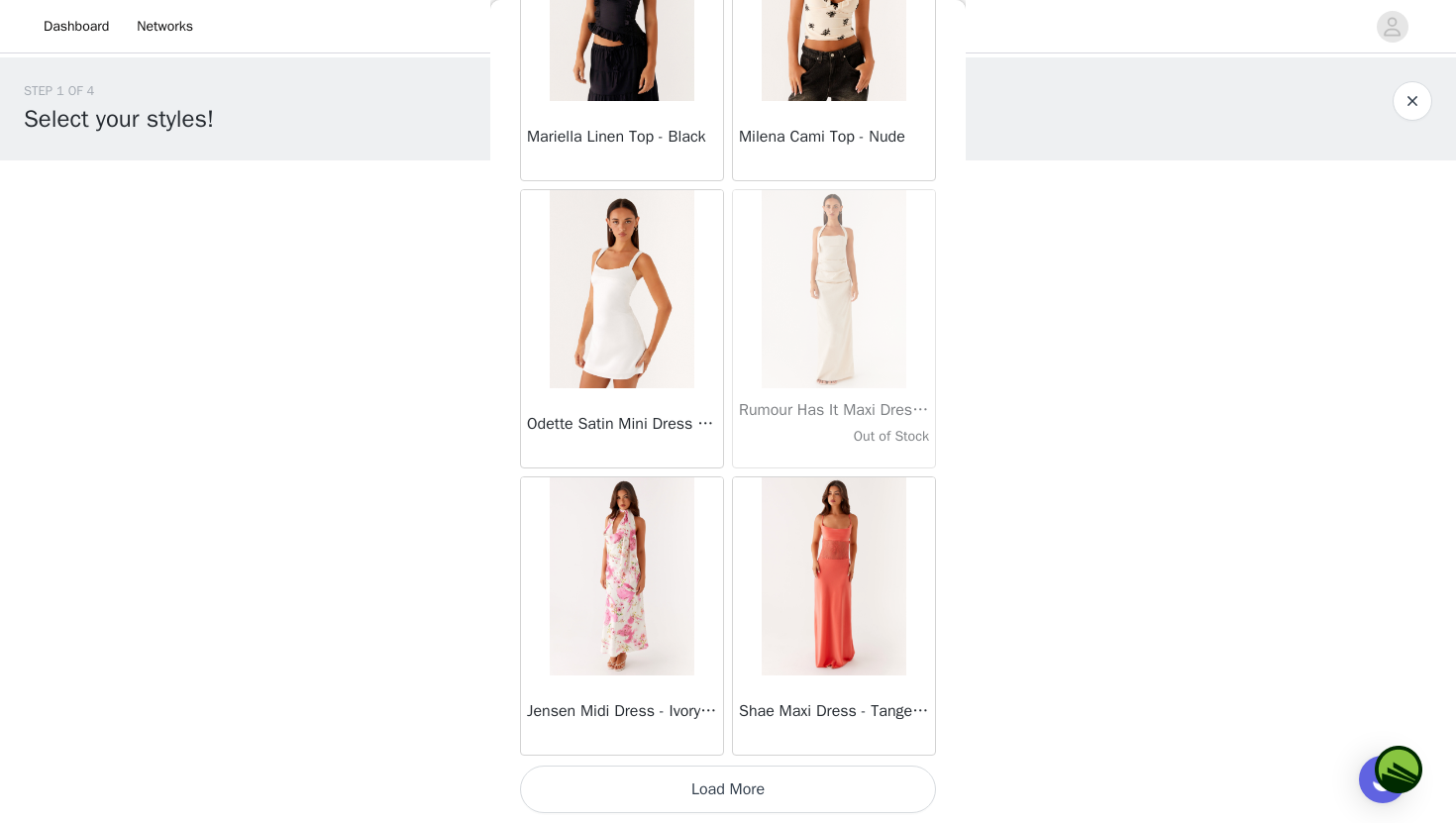 click on "Load More" at bounding box center (728, 789) 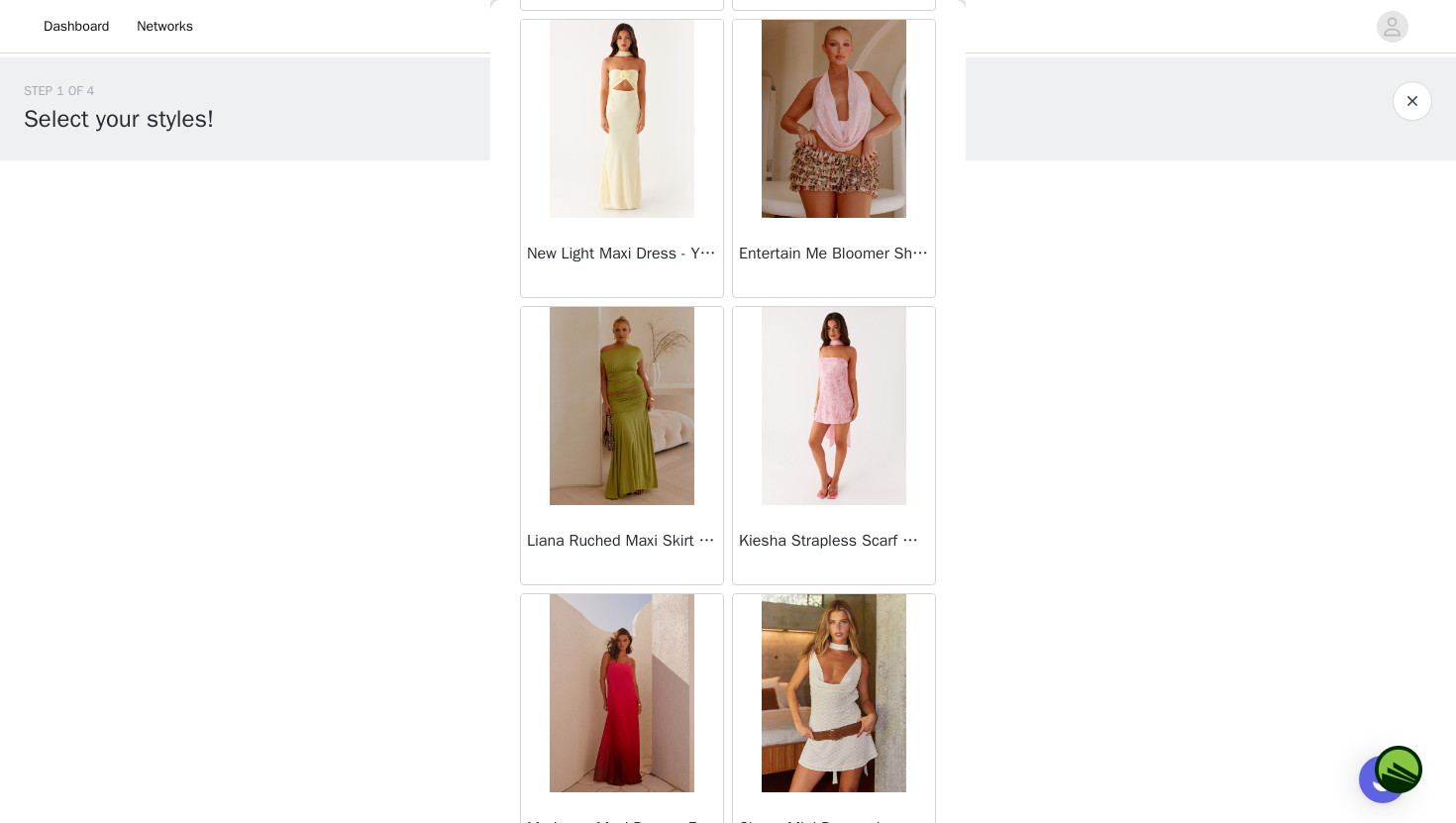 scroll, scrollTop: 59649, scrollLeft: 0, axis: vertical 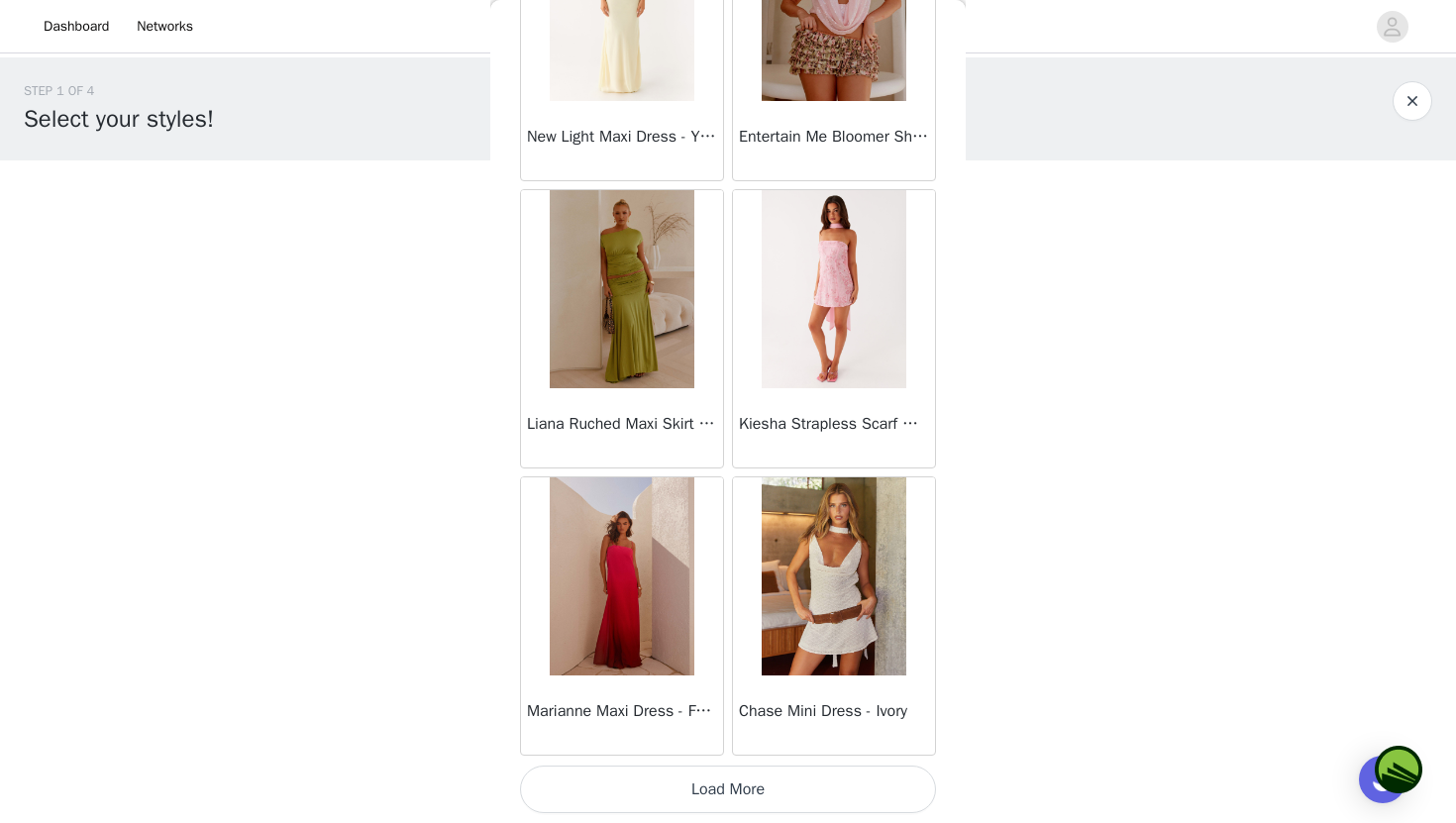 click on "Load More" at bounding box center [728, 789] 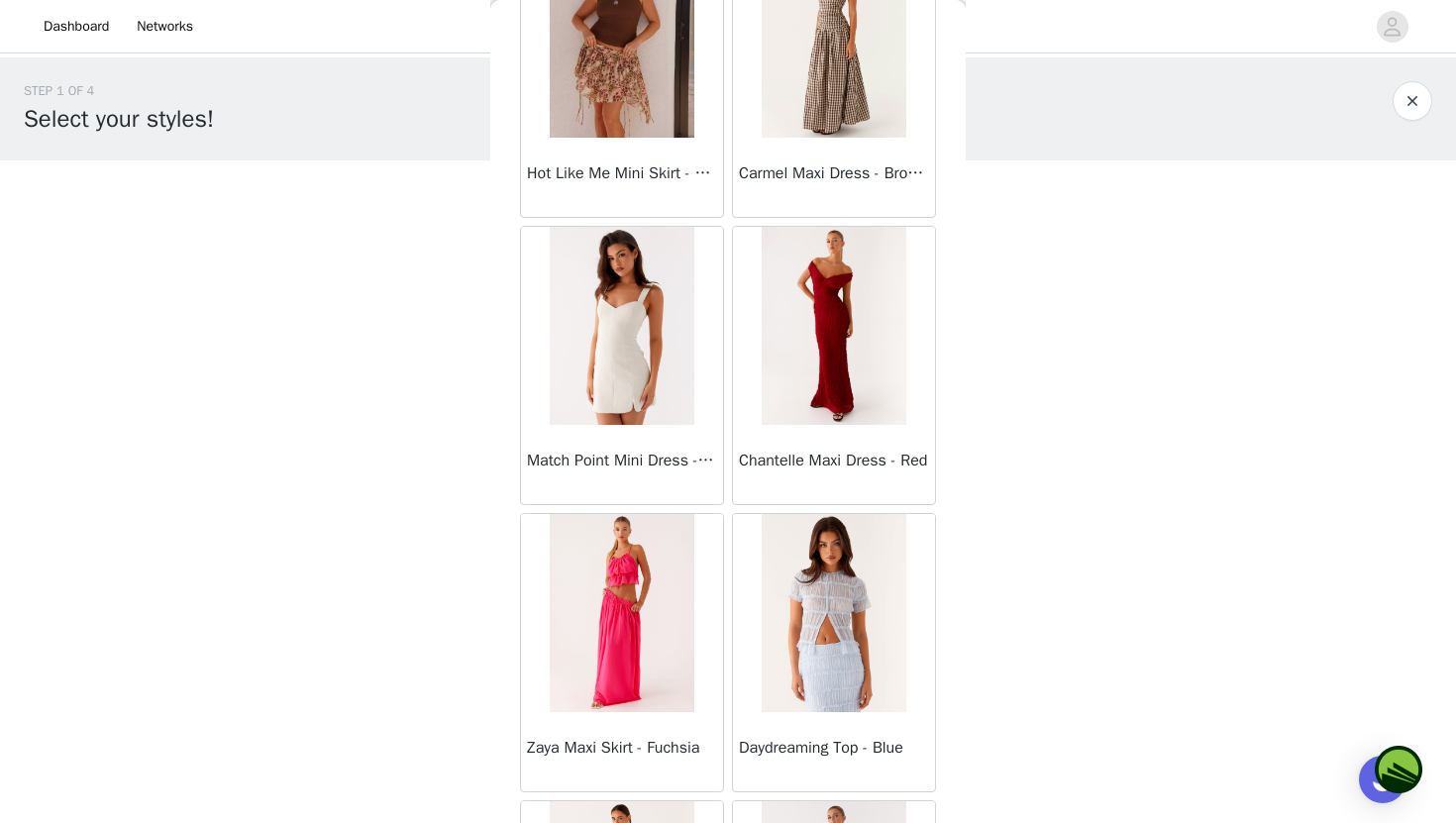 scroll, scrollTop: 62521, scrollLeft: 0, axis: vertical 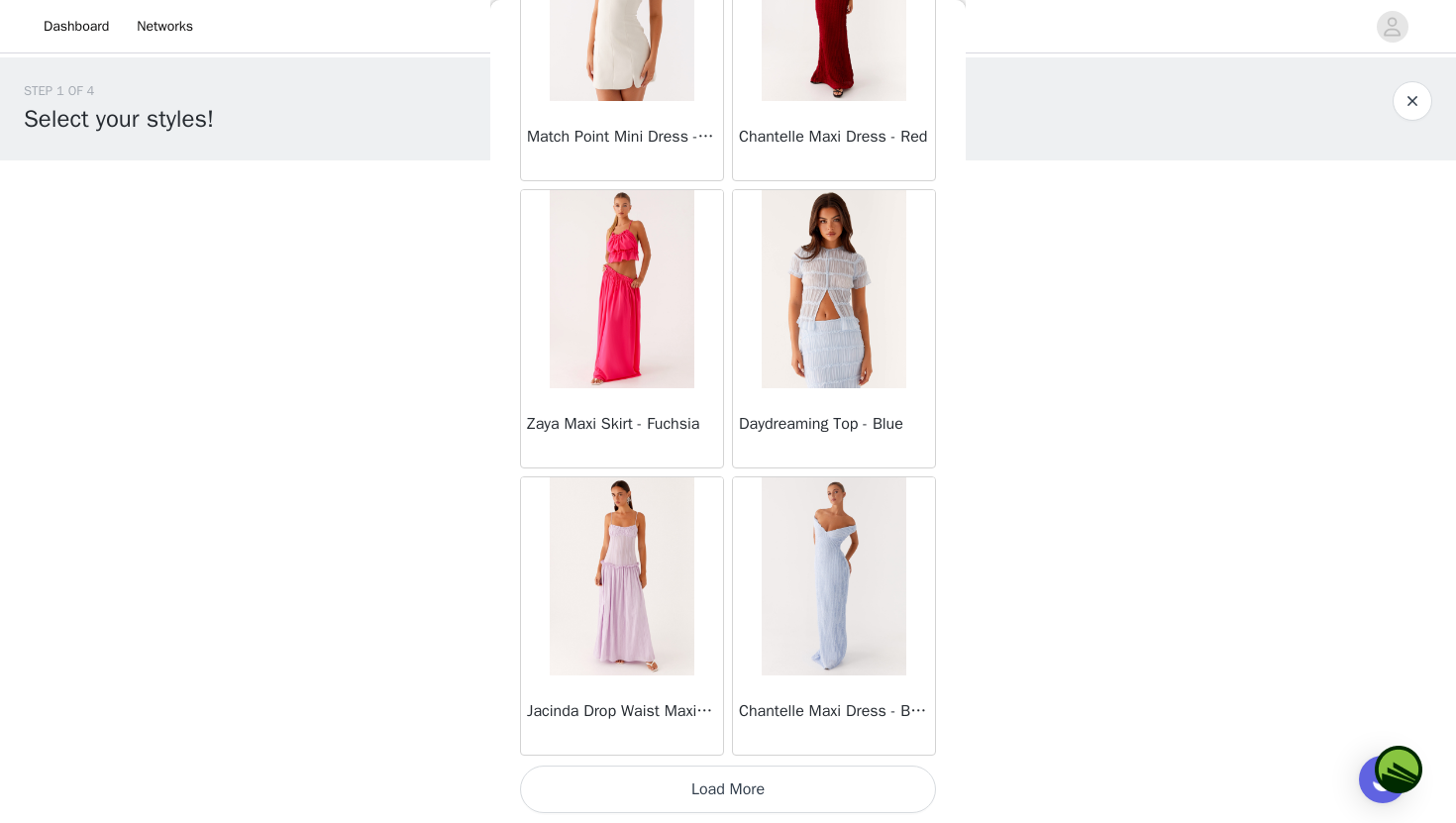 click on "Load More" at bounding box center (728, 789) 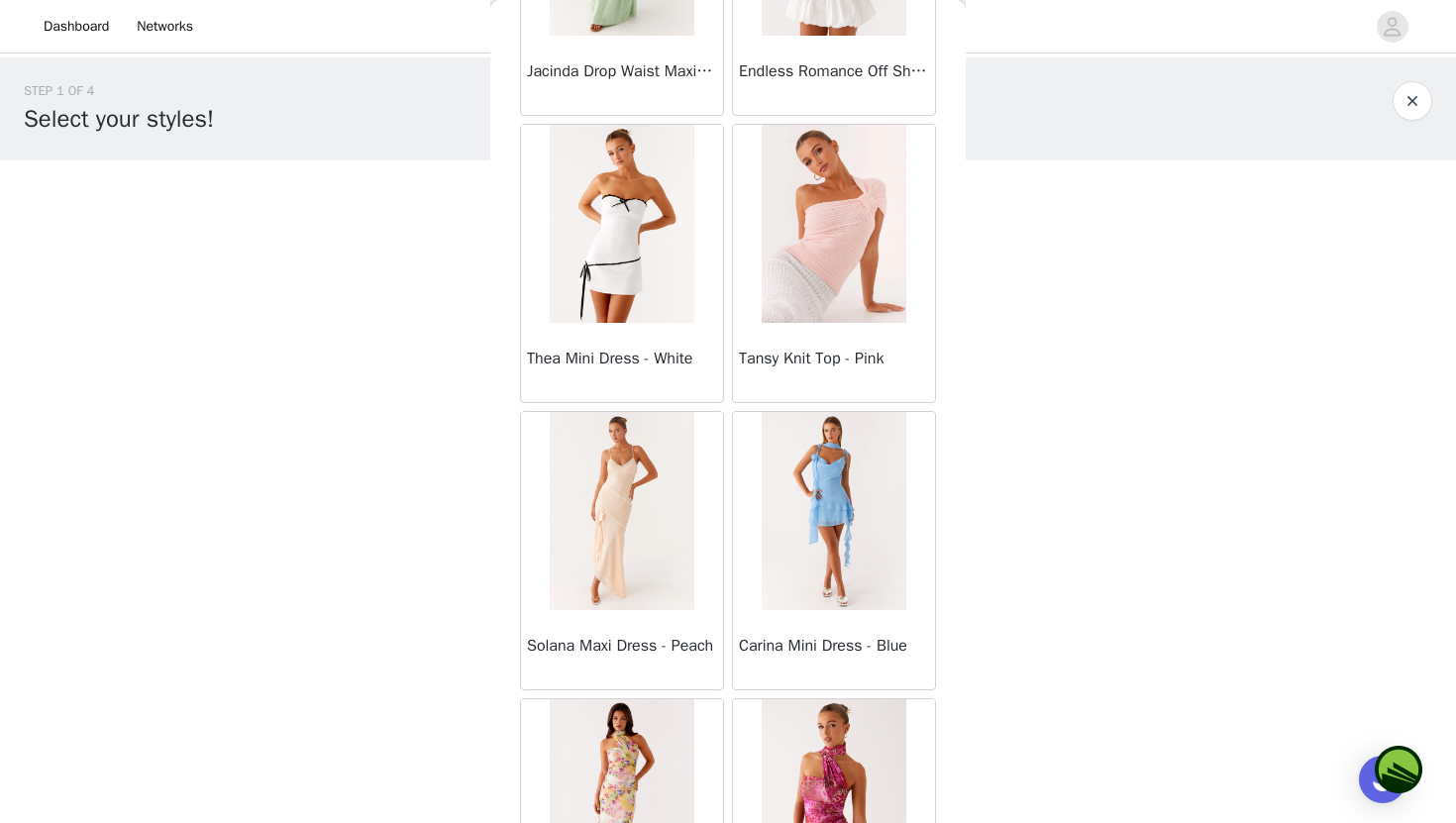 scroll, scrollTop: 65393, scrollLeft: 0, axis: vertical 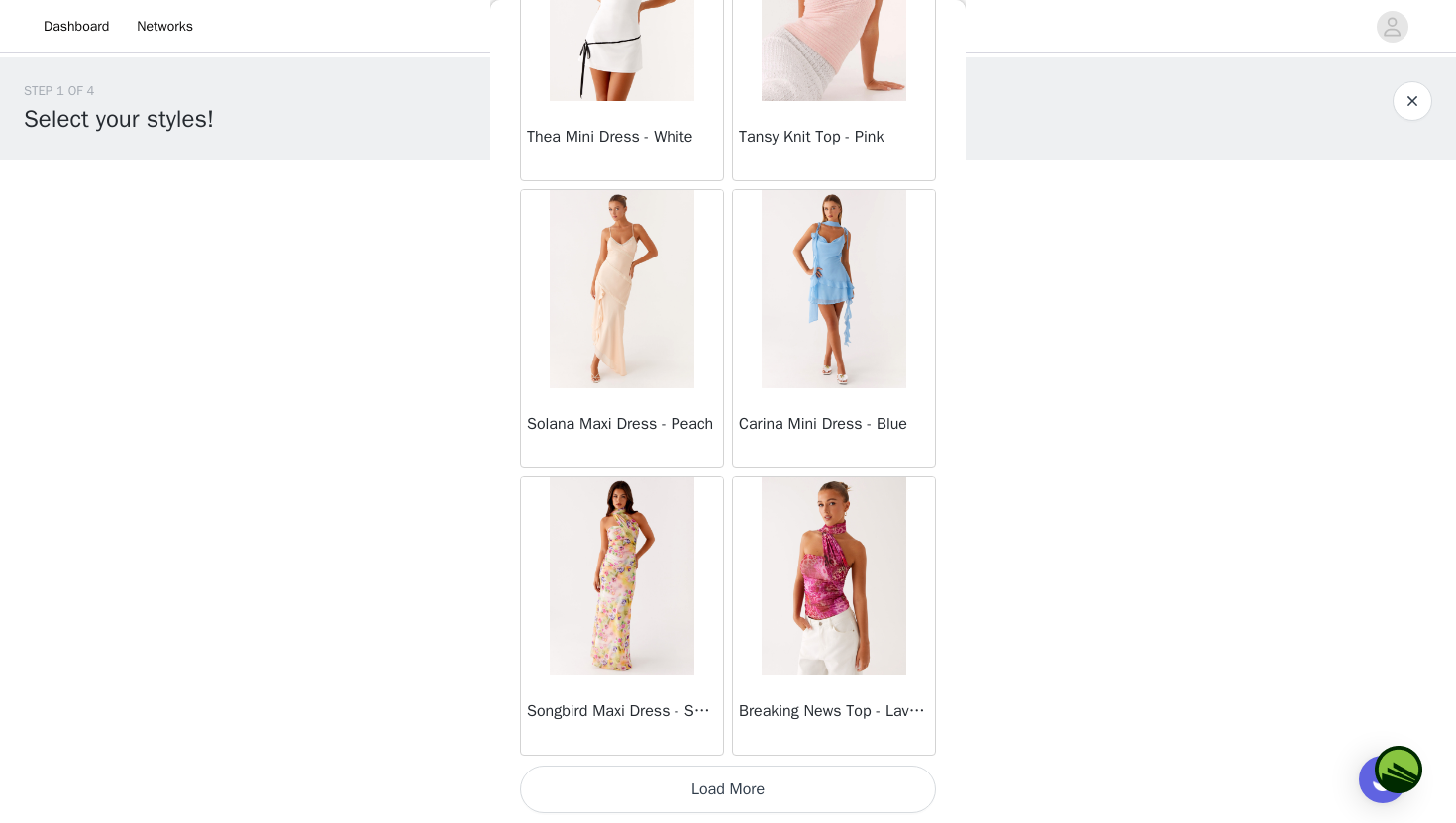 click on "Load More" at bounding box center (728, 789) 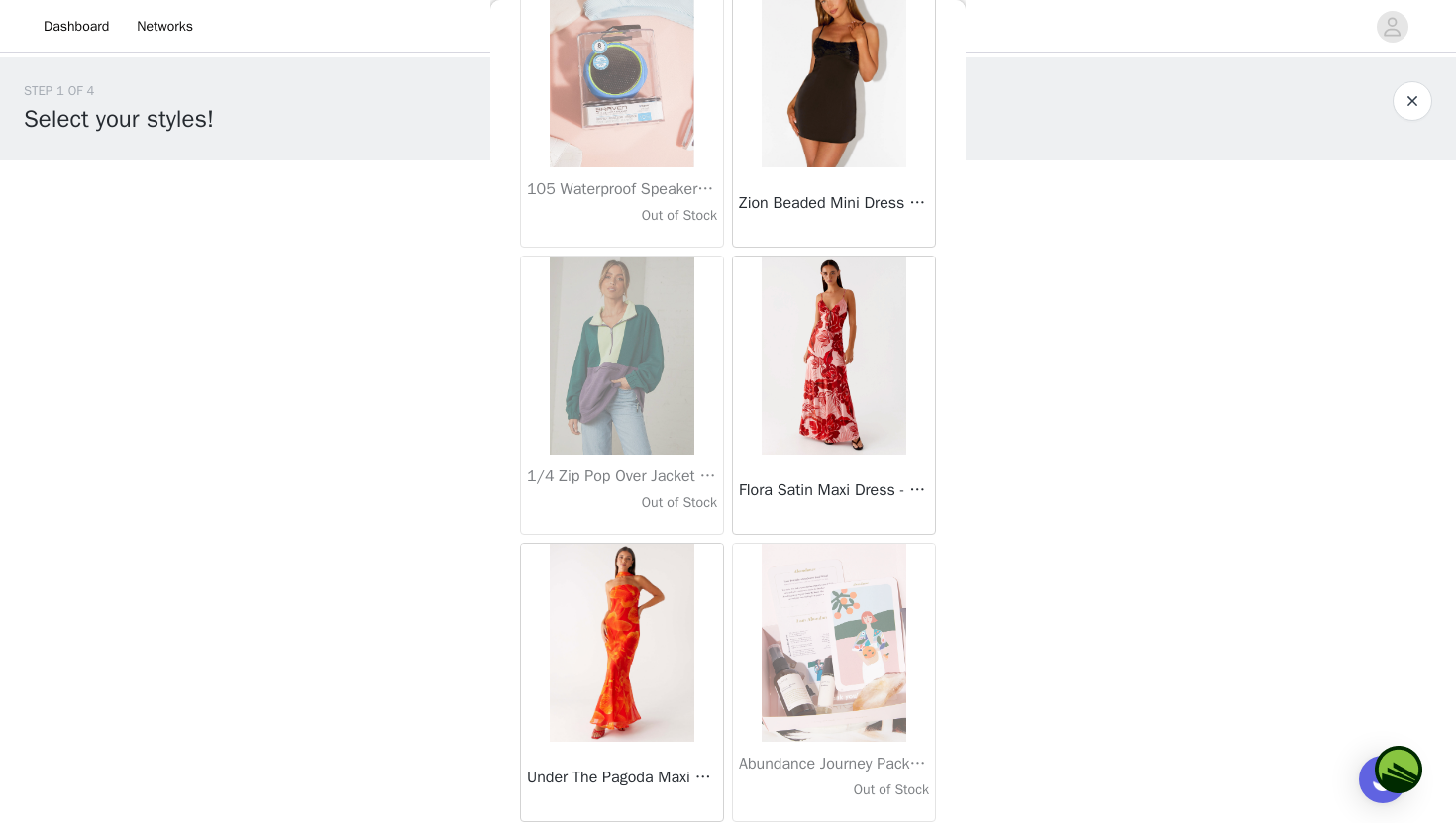 scroll, scrollTop: 68265, scrollLeft: 0, axis: vertical 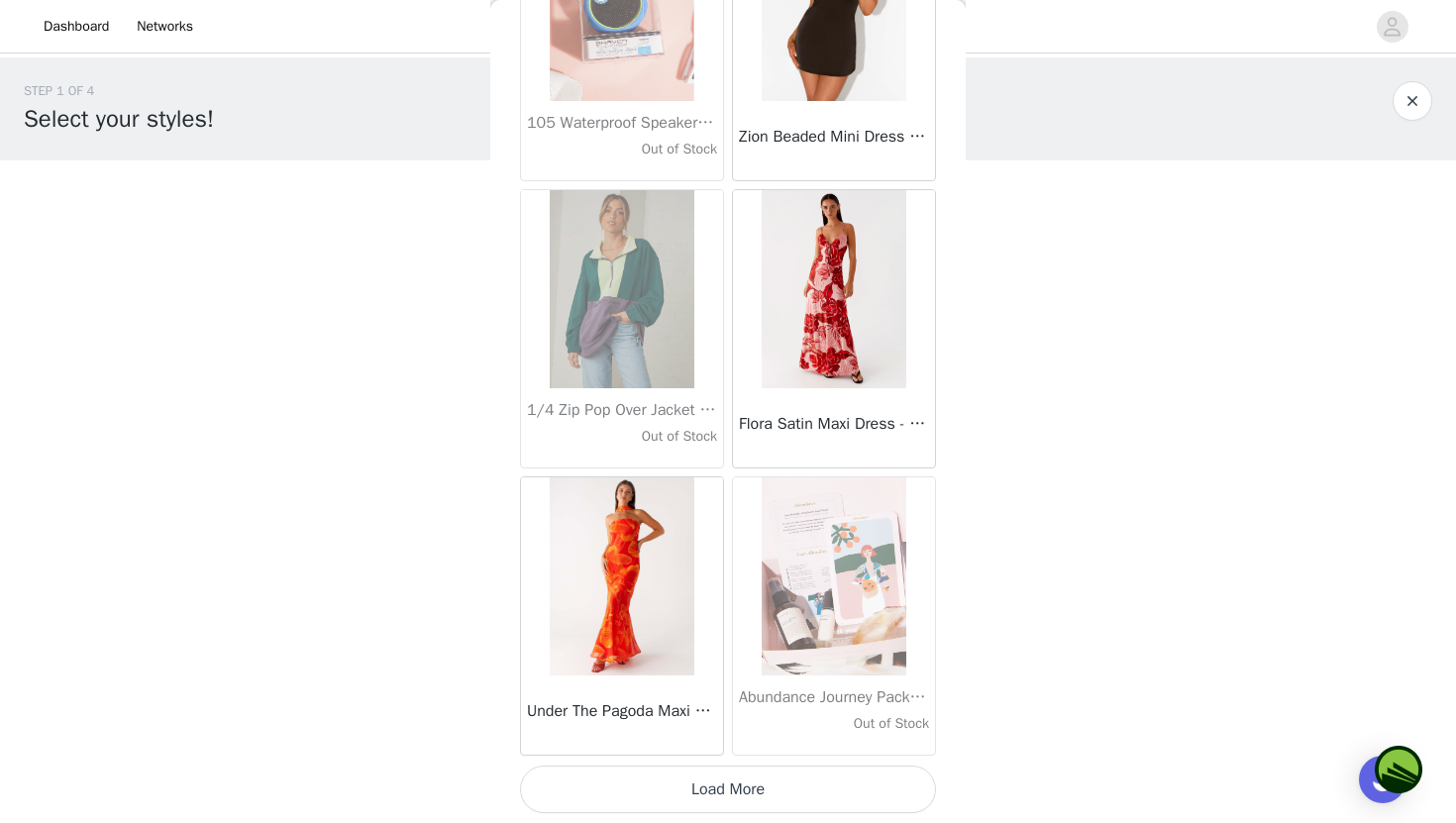click on "Load More" at bounding box center (728, 789) 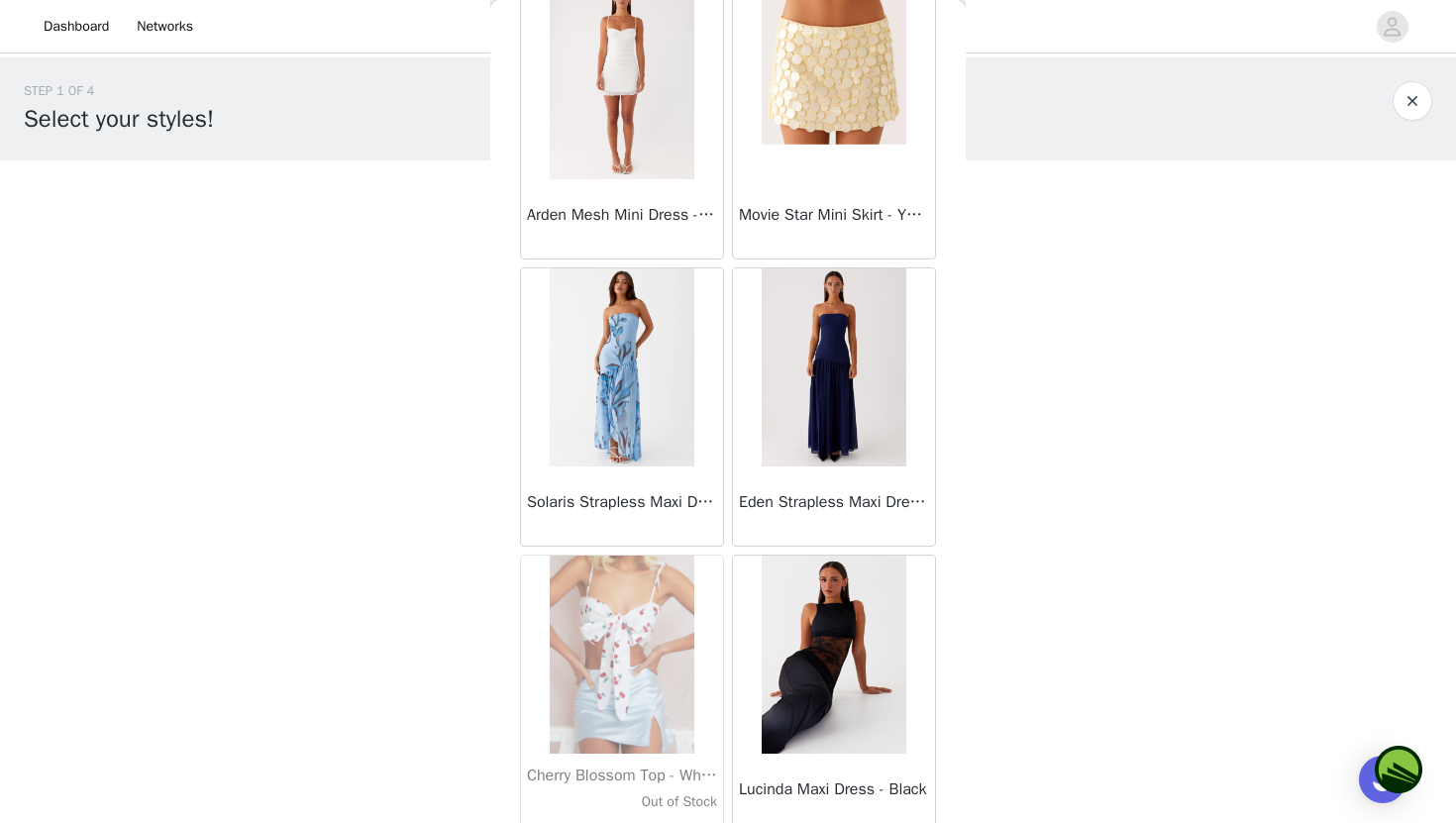 scroll, scrollTop: 71138, scrollLeft: 0, axis: vertical 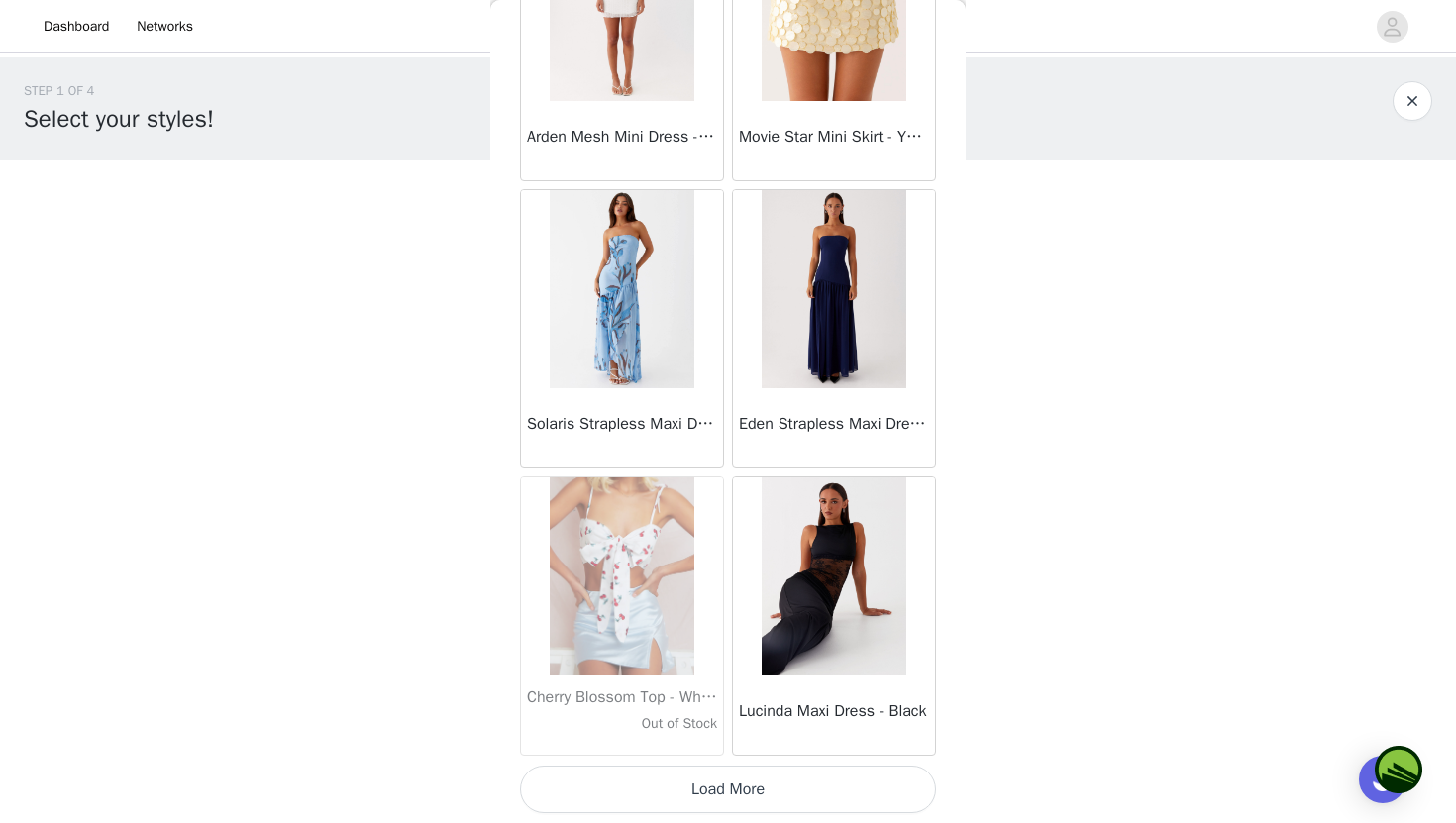 click on "Load More" at bounding box center [728, 789] 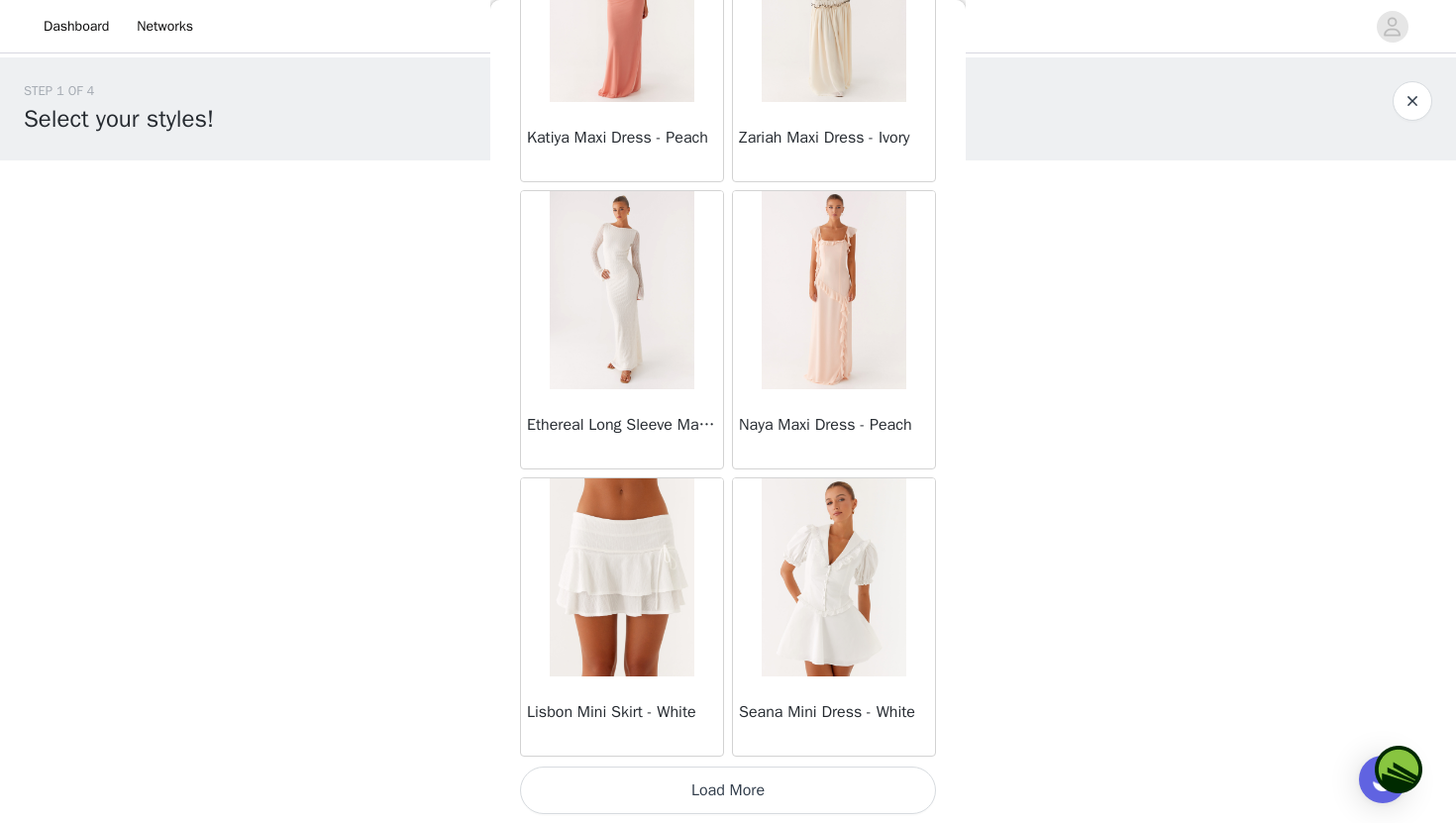 scroll, scrollTop: 74010, scrollLeft: 0, axis: vertical 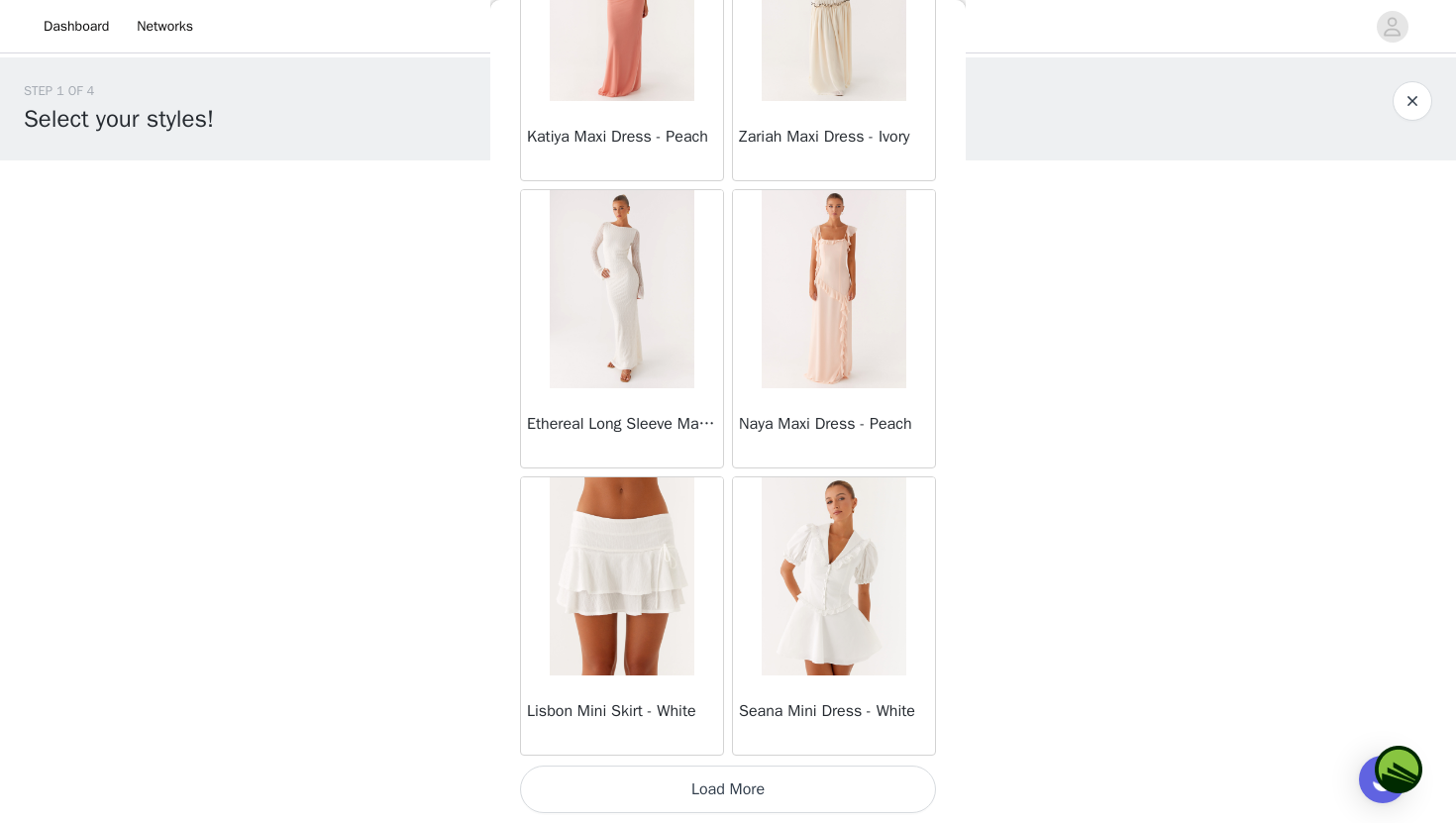 click on "Load More" at bounding box center (728, 789) 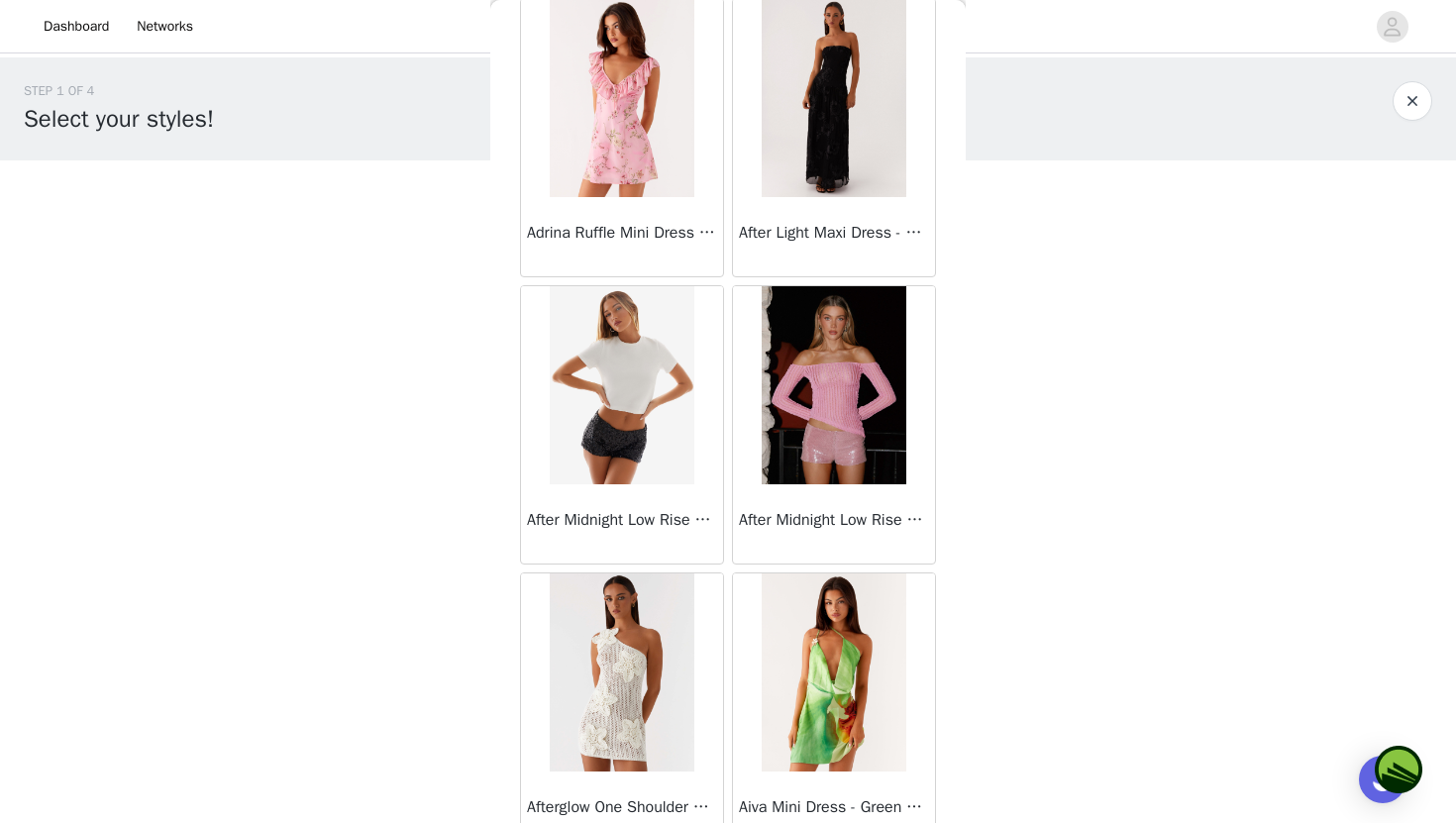 scroll, scrollTop: 76882, scrollLeft: 0, axis: vertical 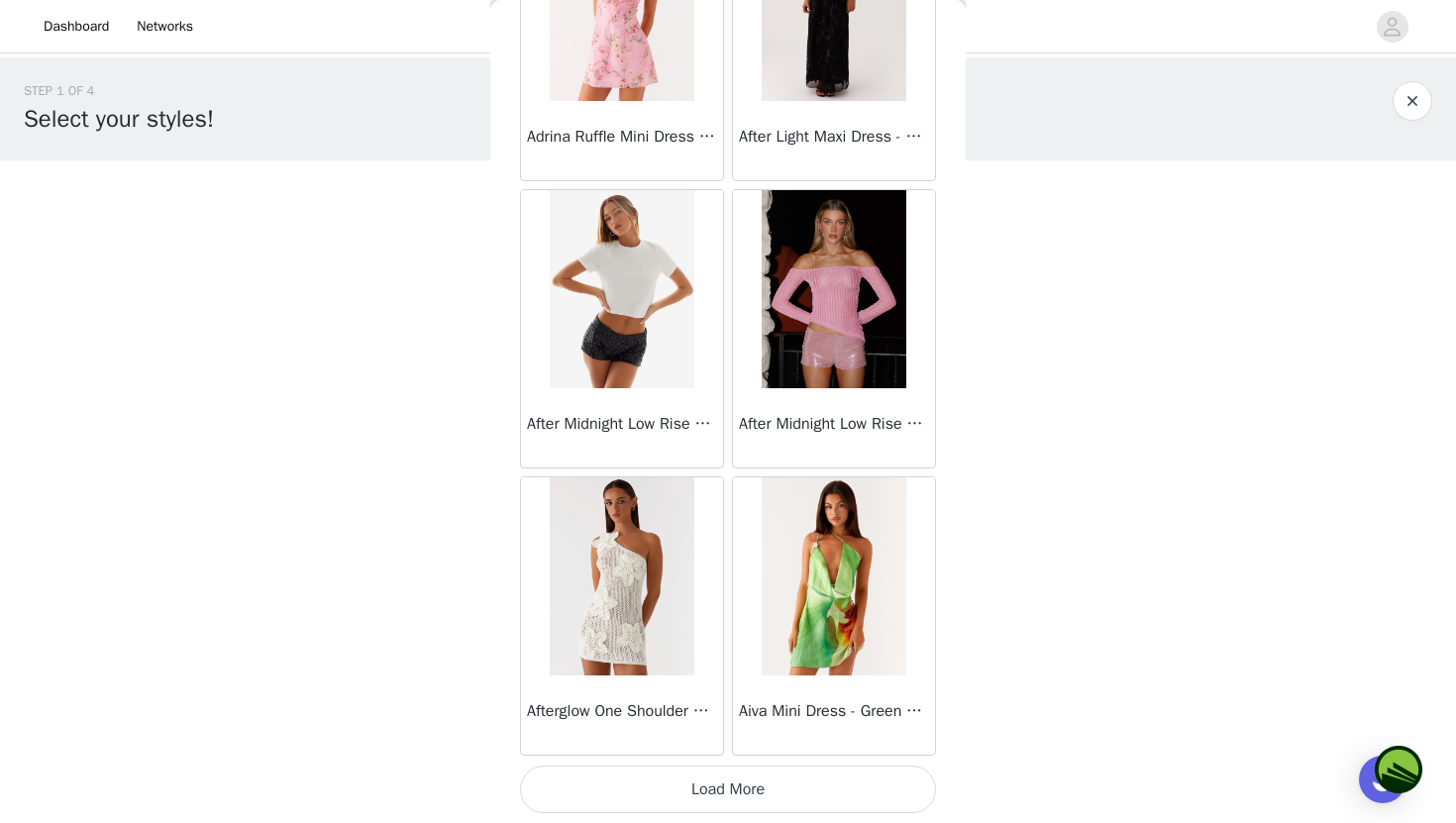 click on "Load More" at bounding box center [728, 789] 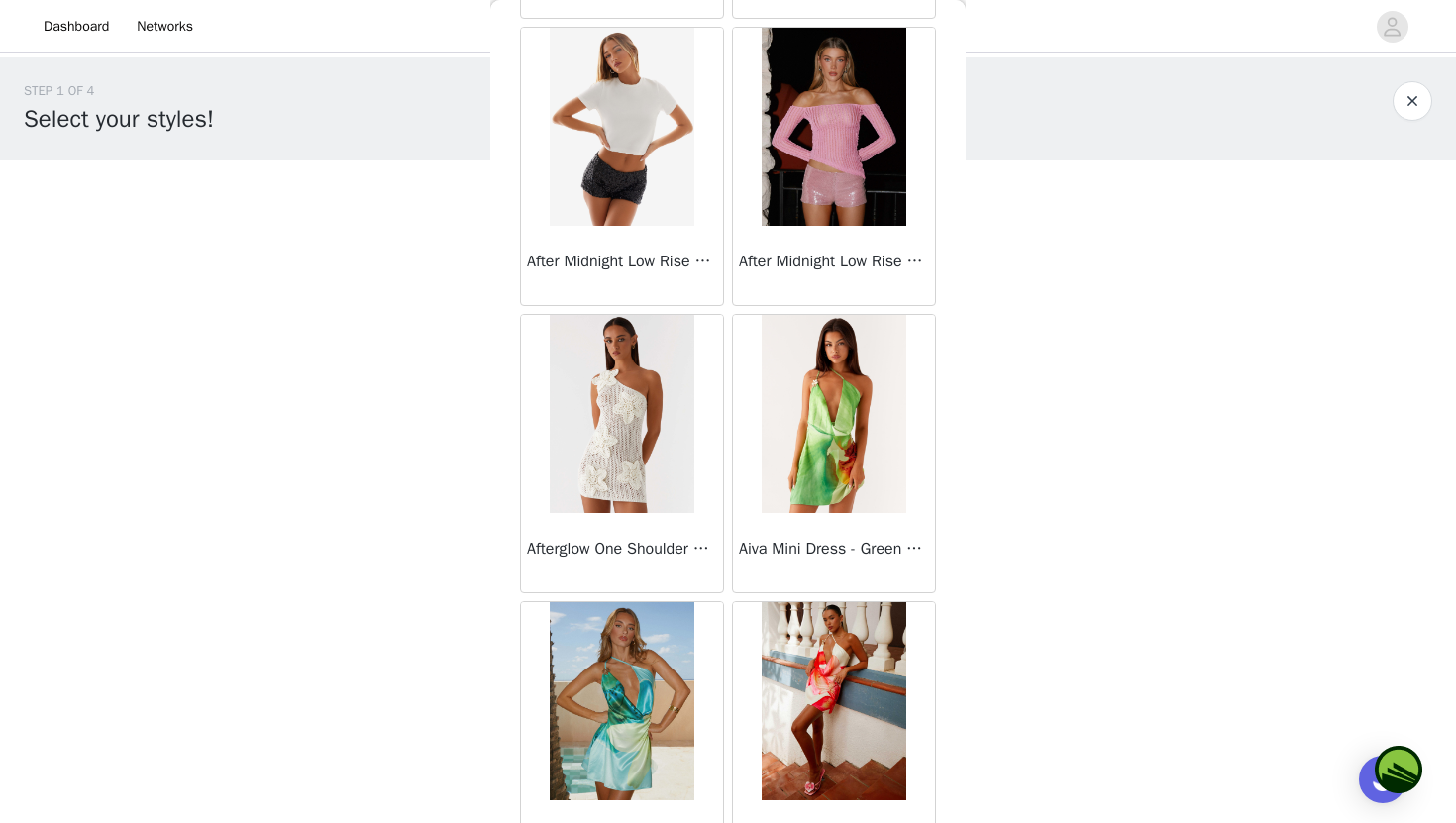 scroll, scrollTop: 77056, scrollLeft: 0, axis: vertical 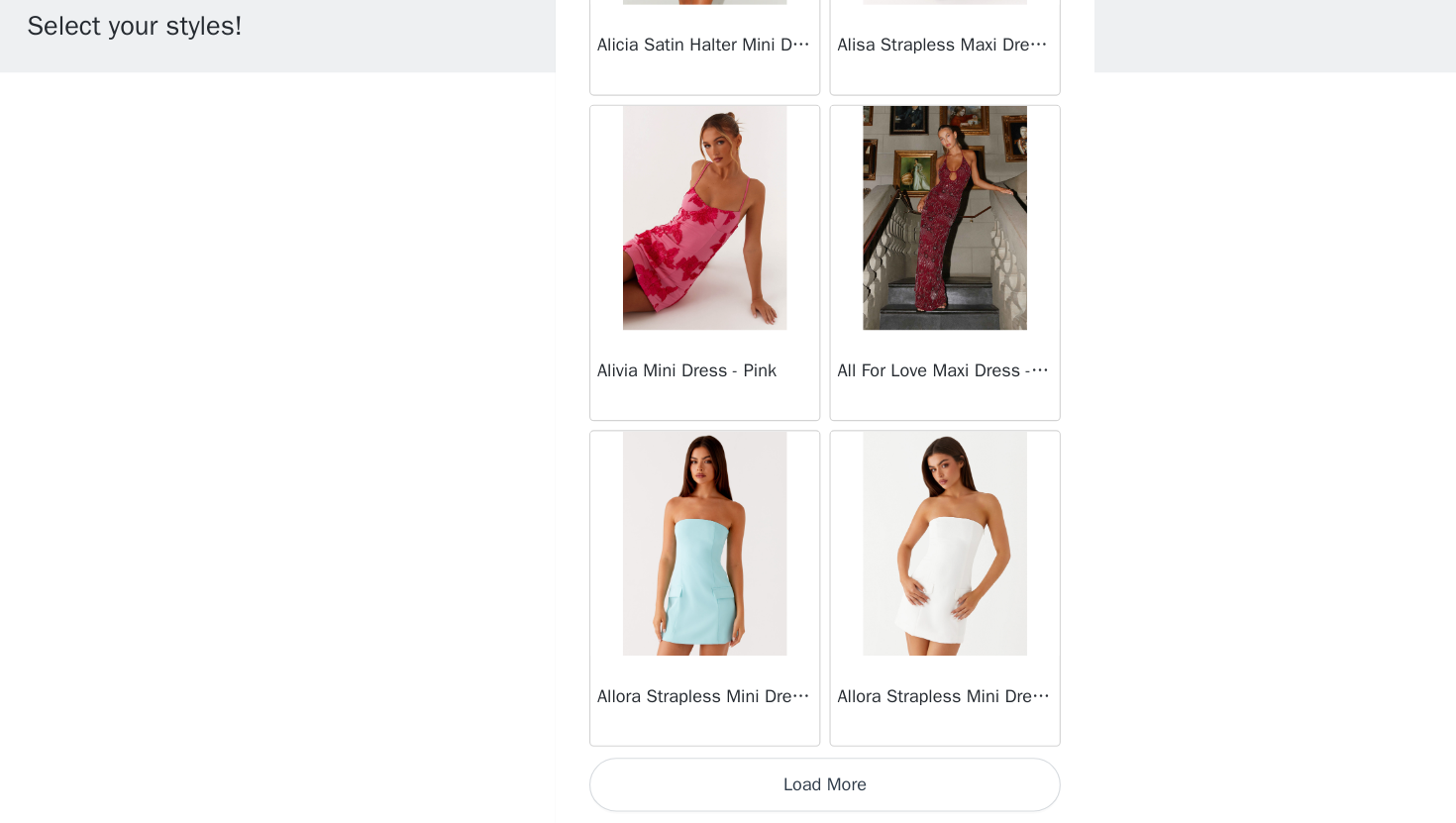 click on "Load More" at bounding box center [728, 789] 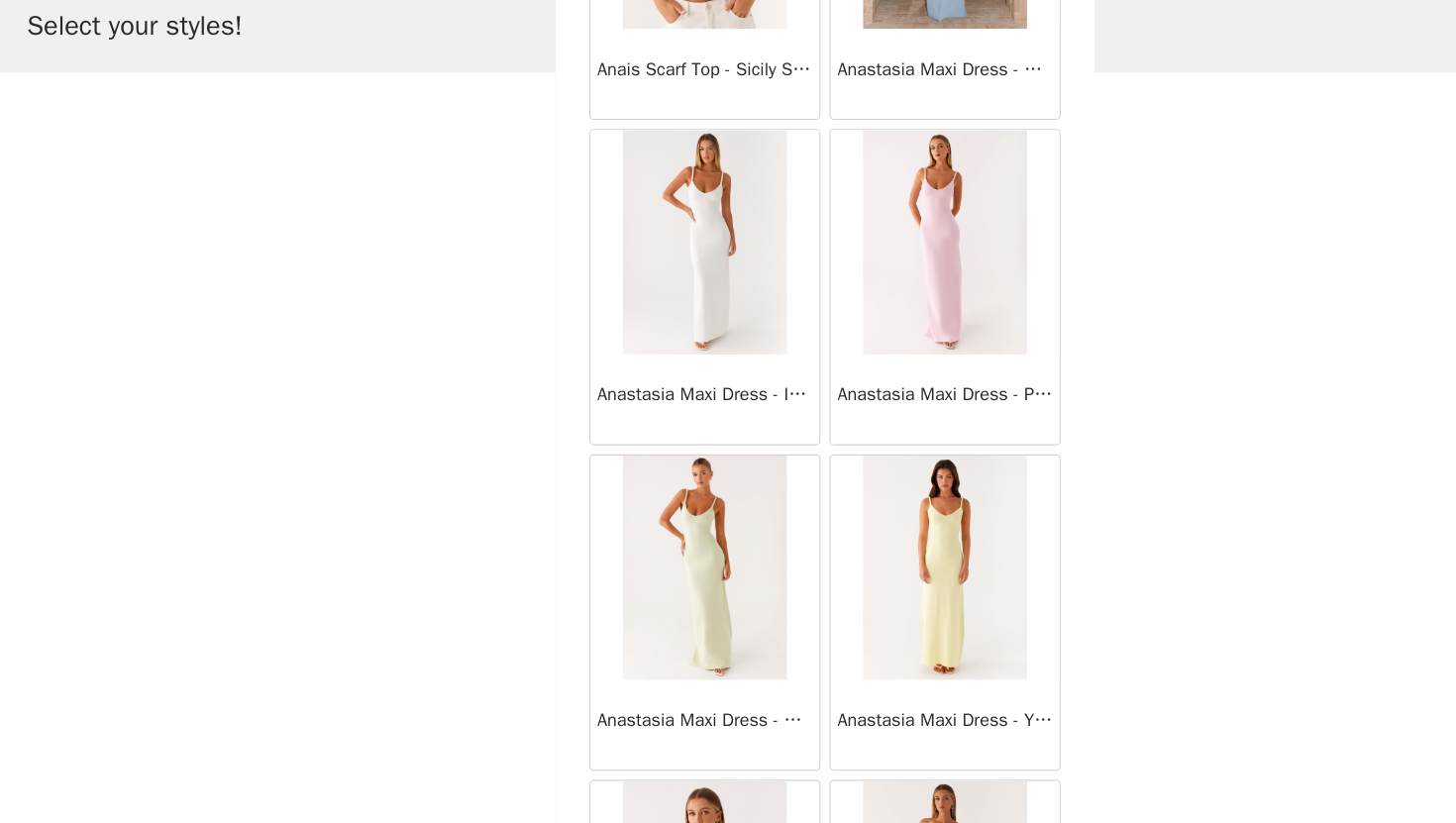 scroll, scrollTop: 82326, scrollLeft: 0, axis: vertical 